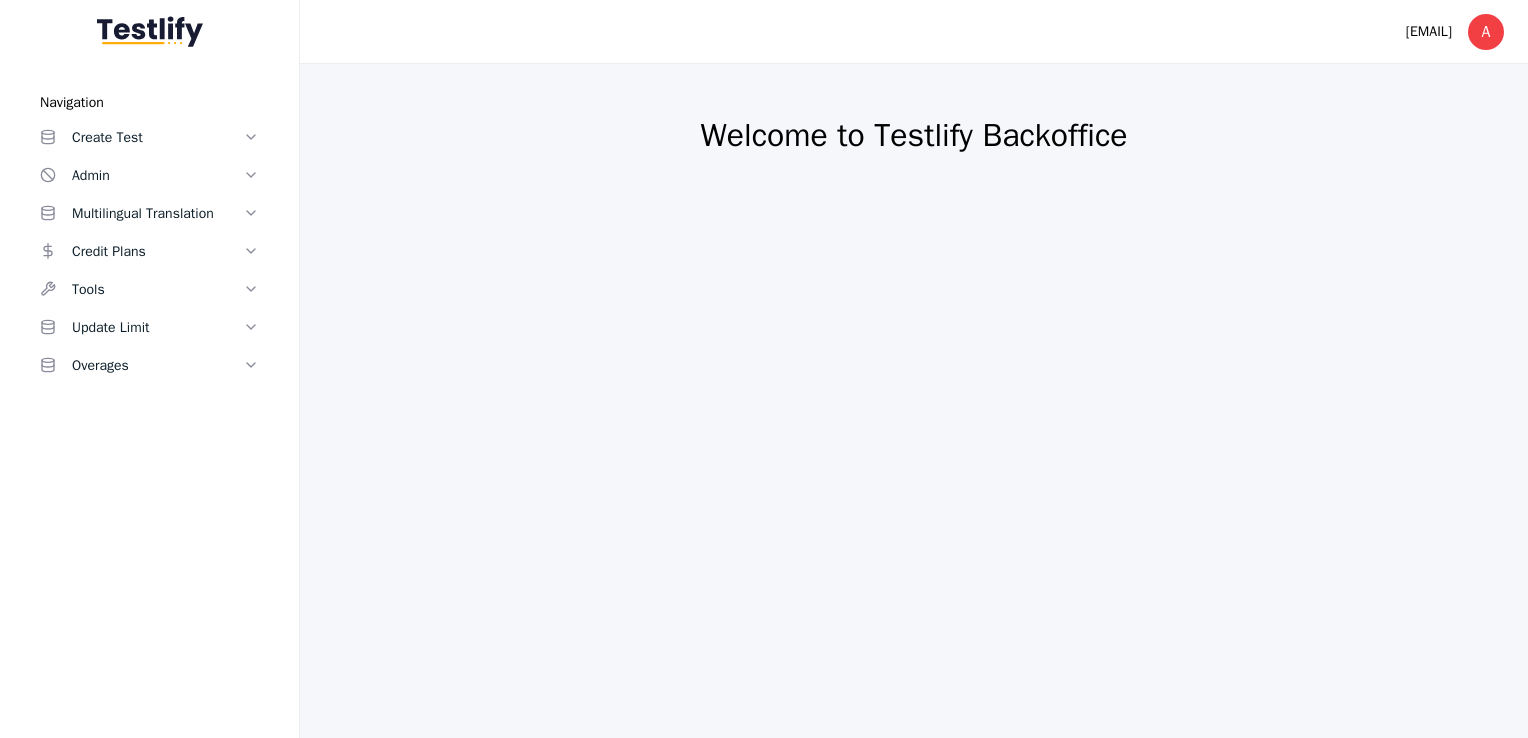 scroll, scrollTop: 0, scrollLeft: 0, axis: both 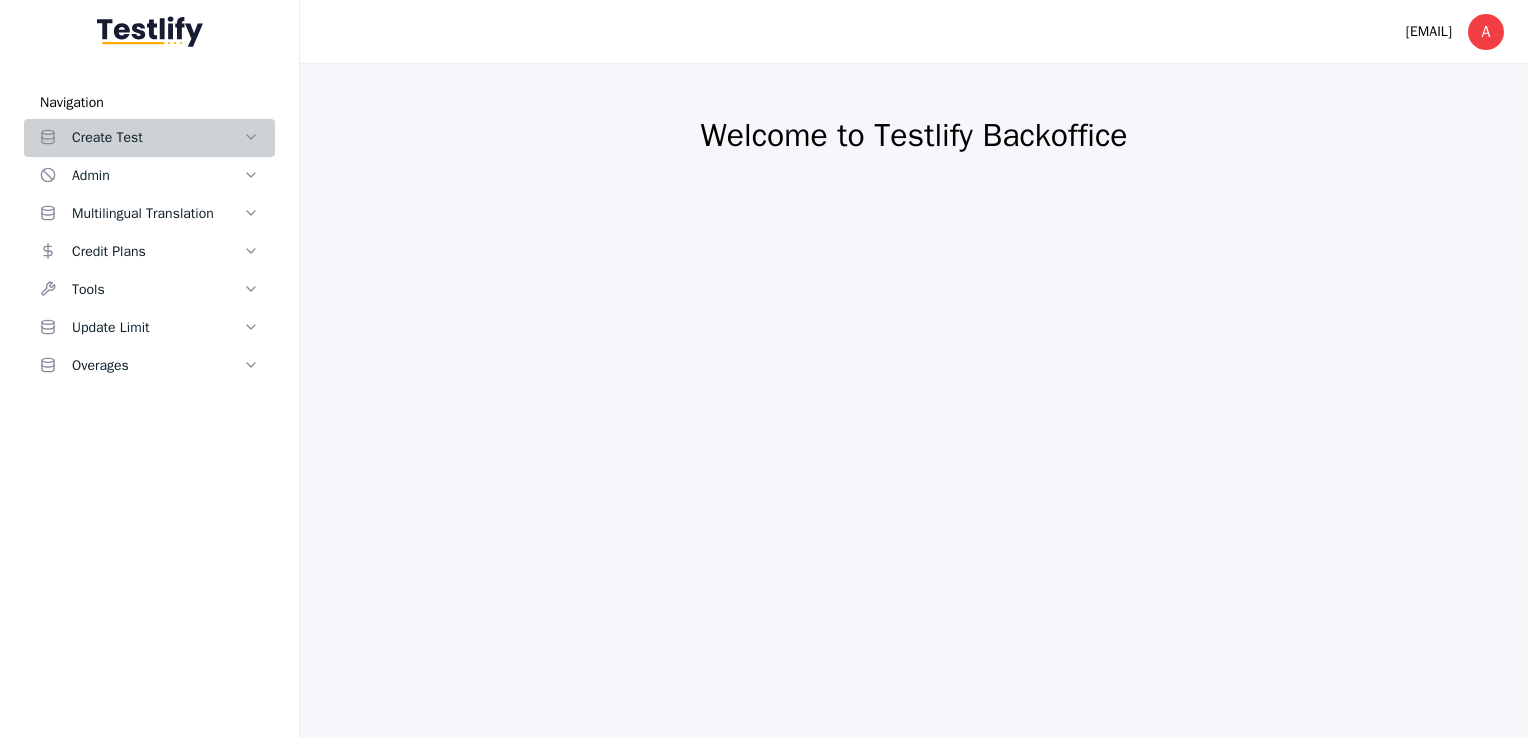 click on "Create Test" at bounding box center [157, 138] 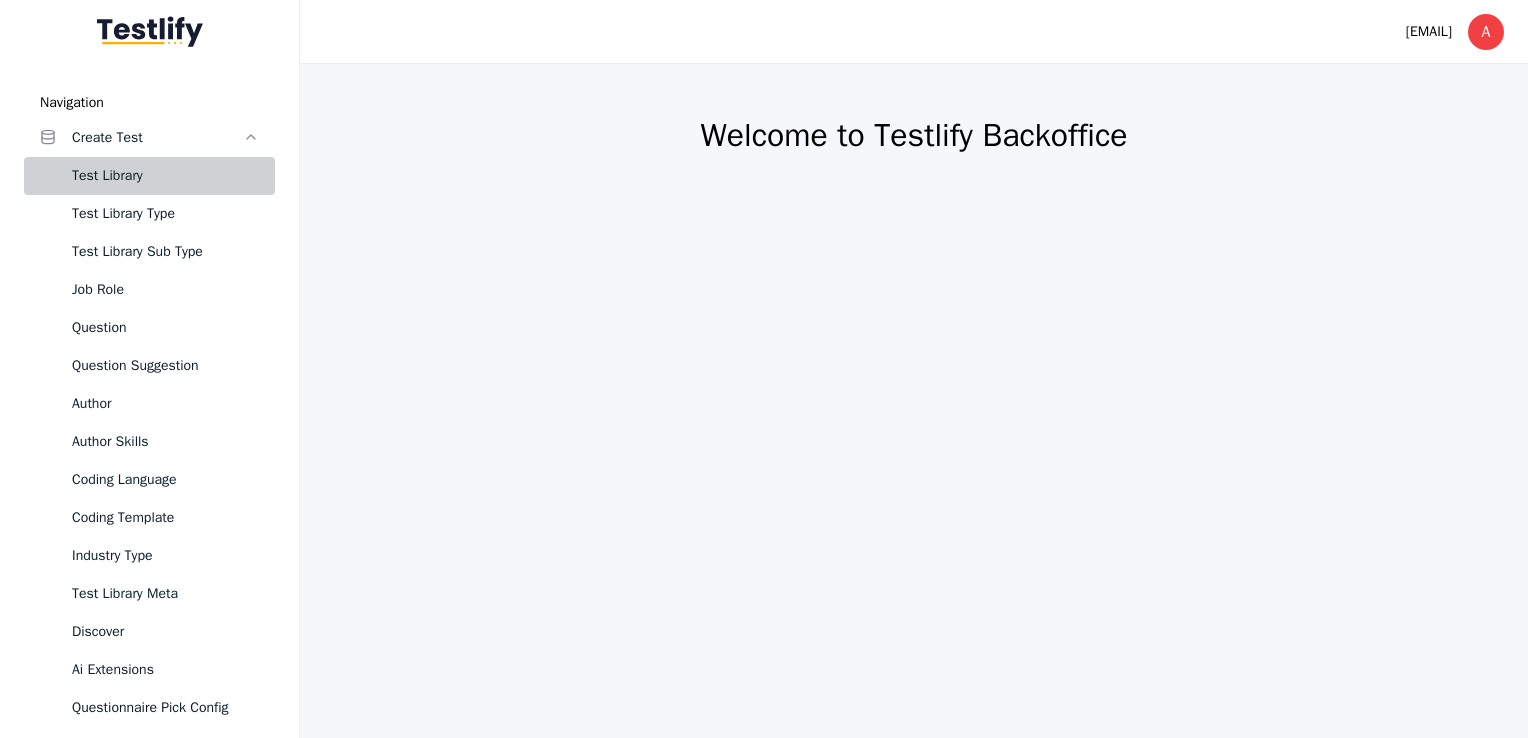 click on "Test Library" at bounding box center [165, 176] 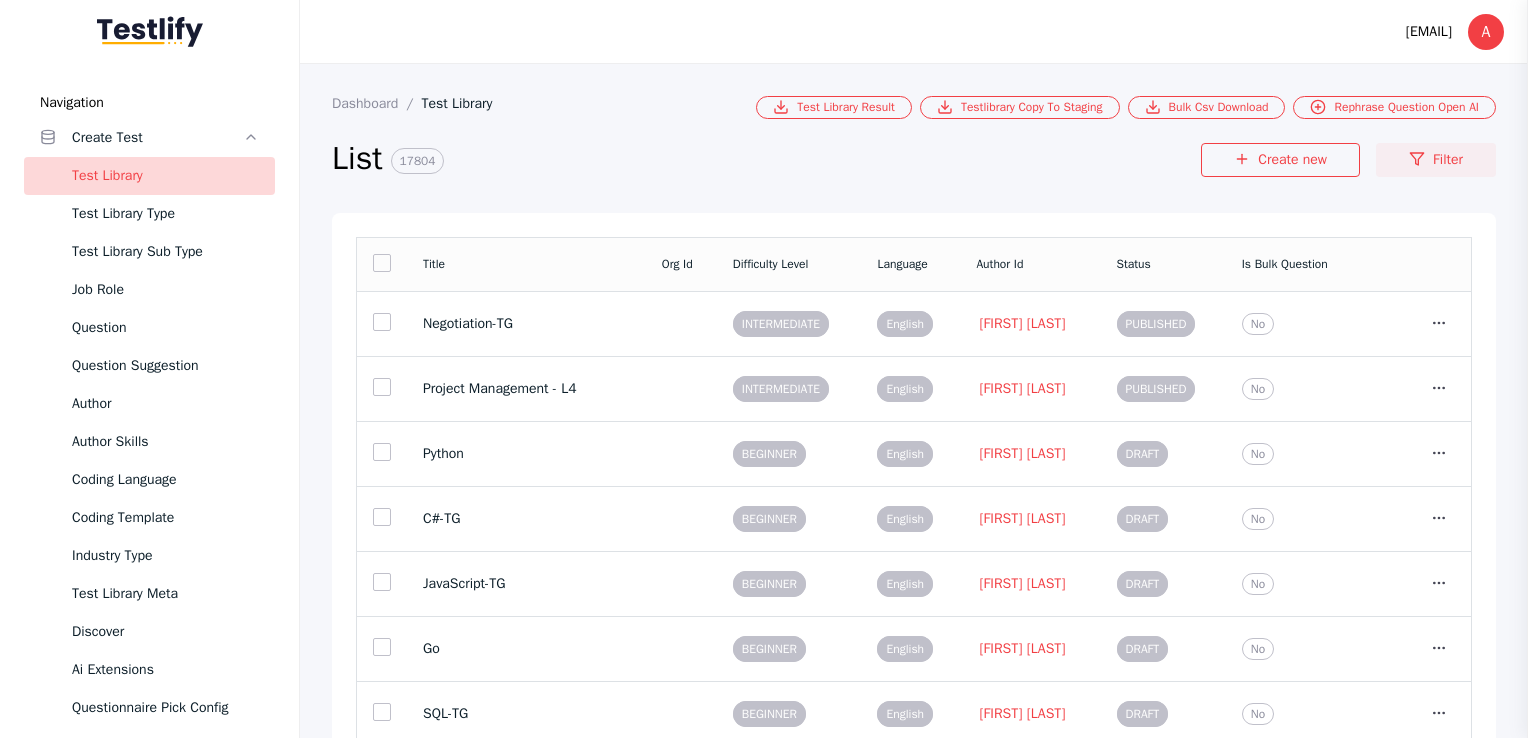 click on "Filter" at bounding box center [1436, 160] 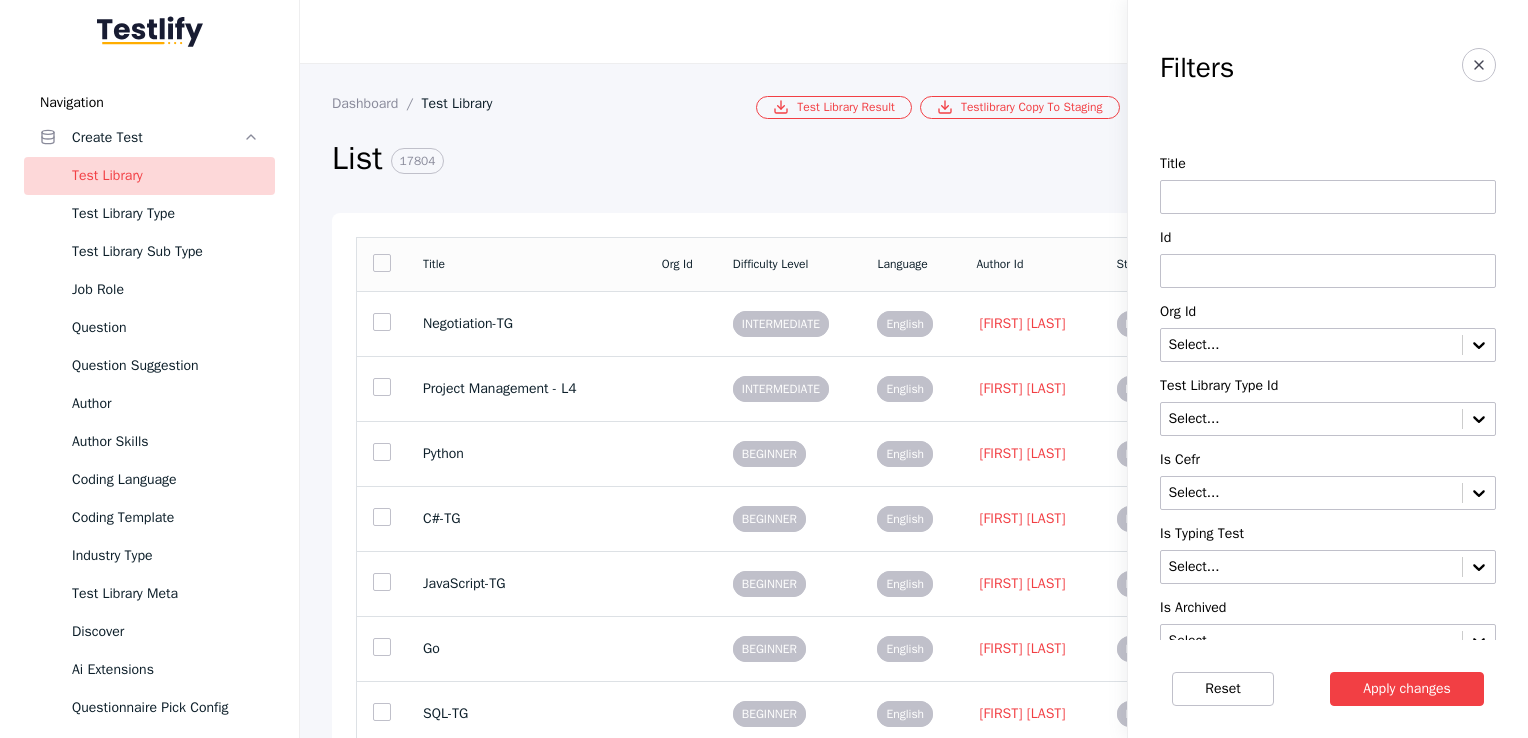 click at bounding box center [1328, 197] 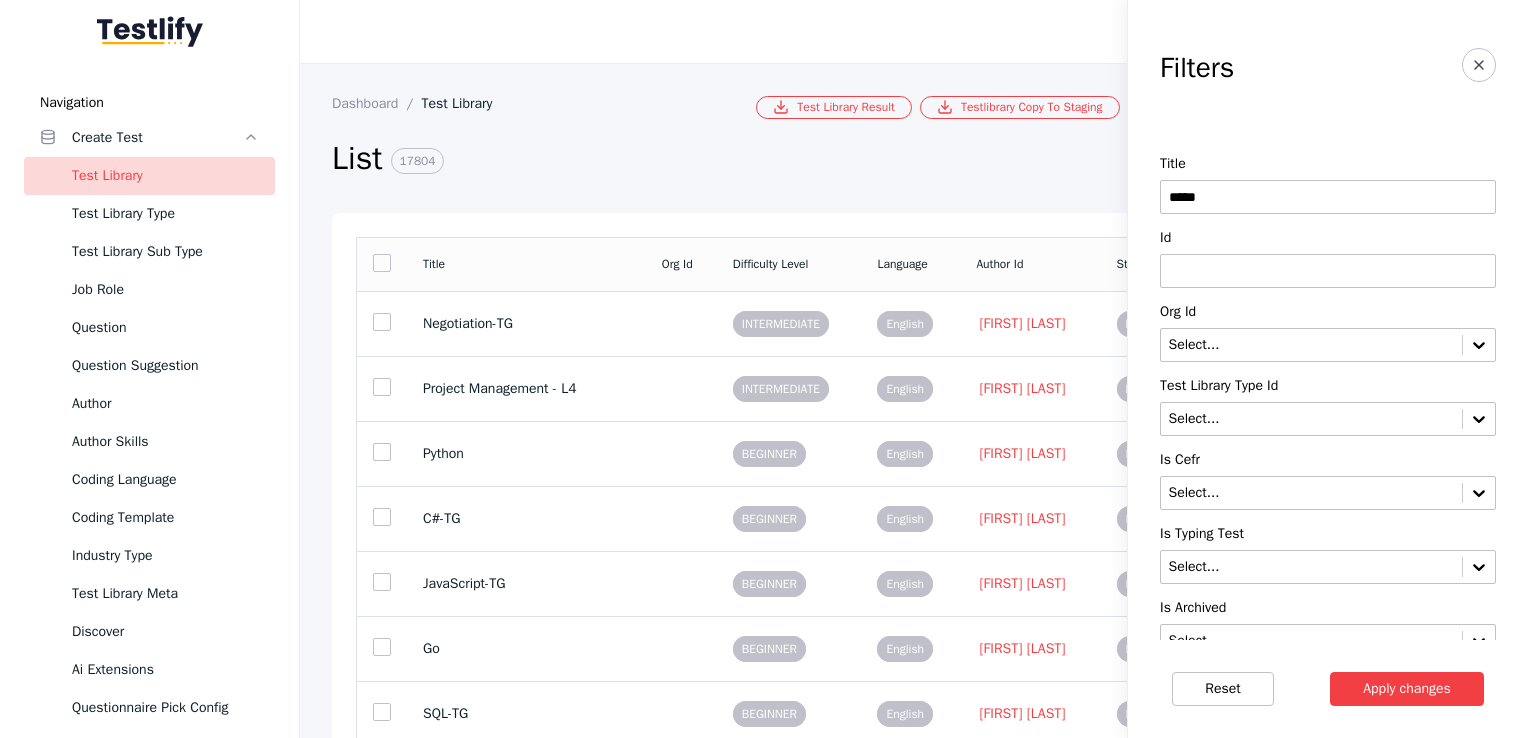 type on "*********" 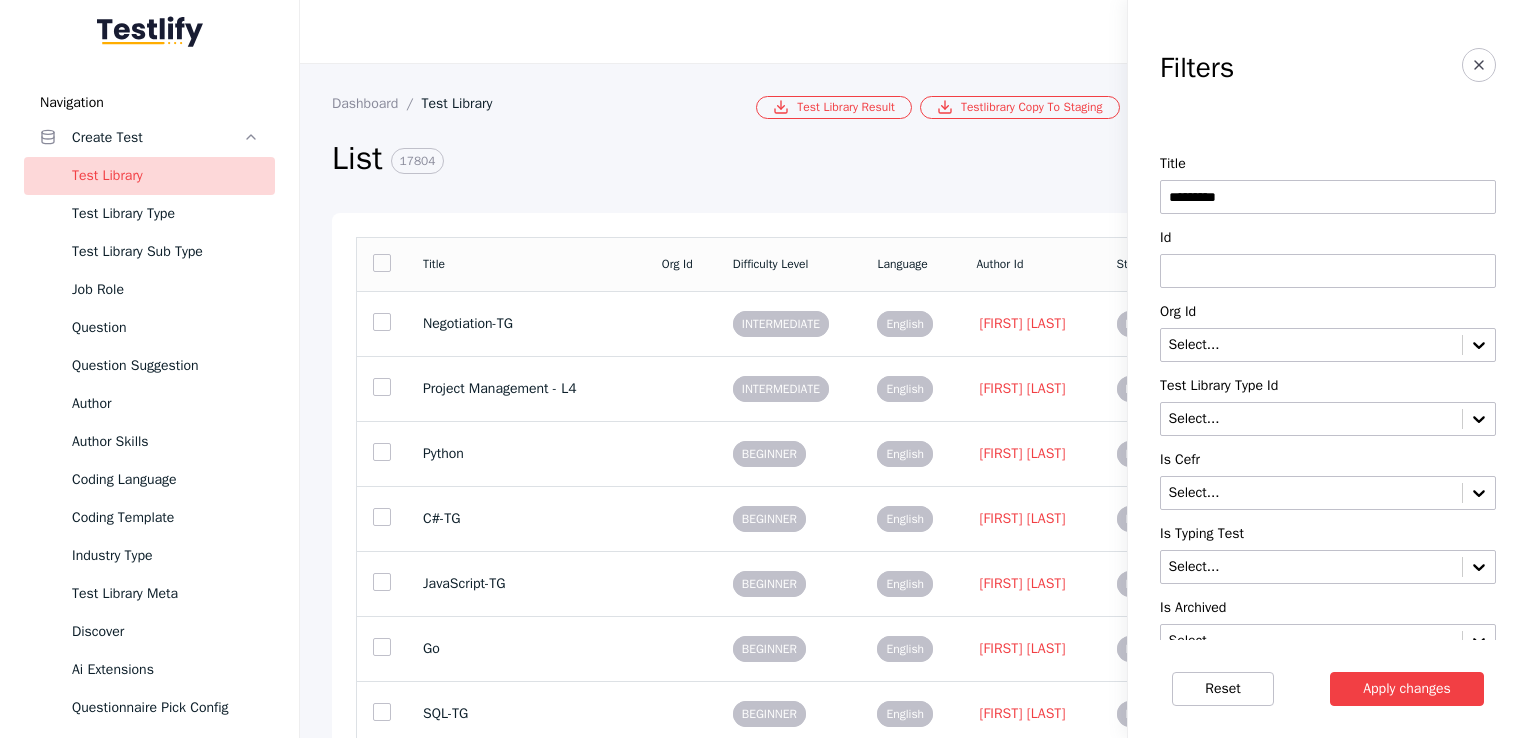 click on "Apply changes" at bounding box center [1407, 689] 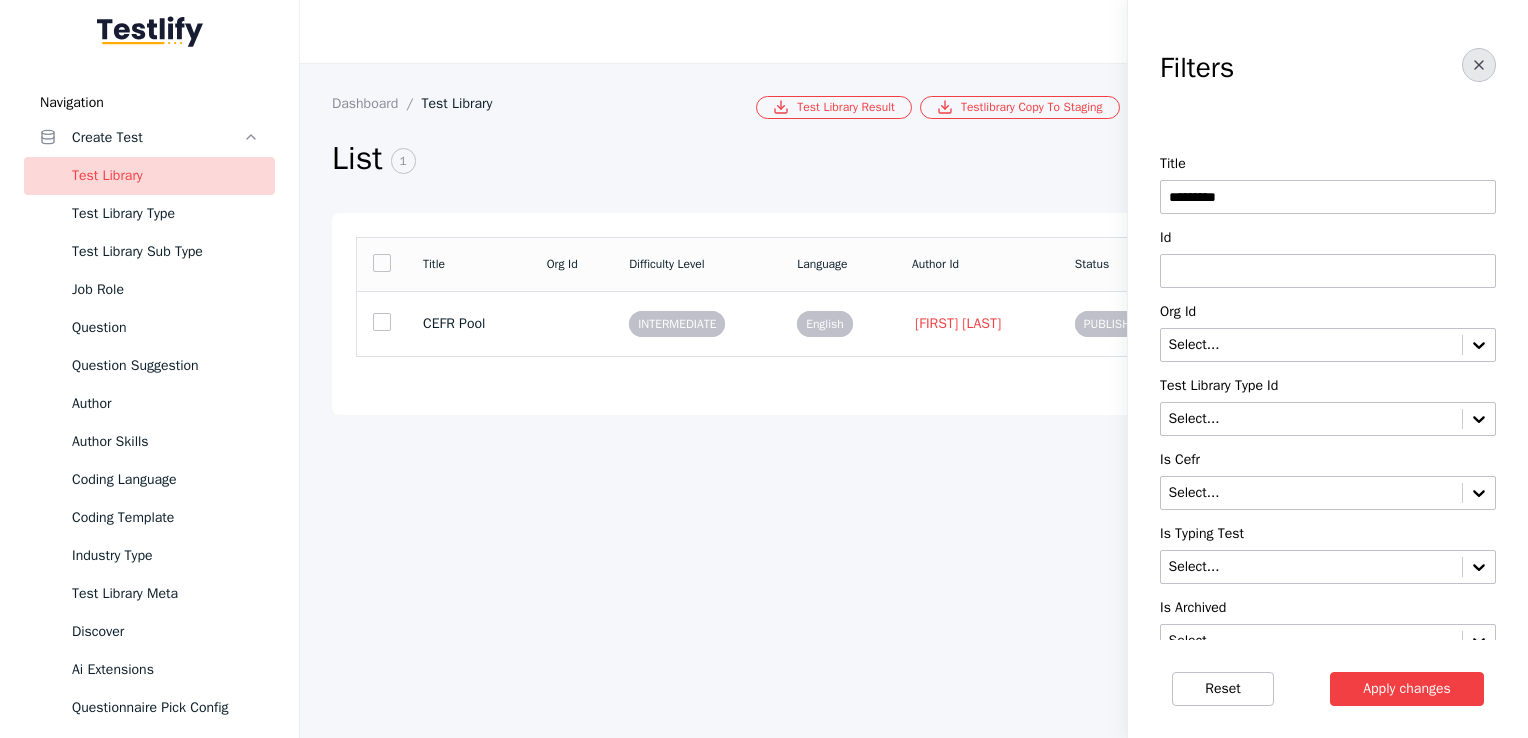 click at bounding box center (1479, 65) 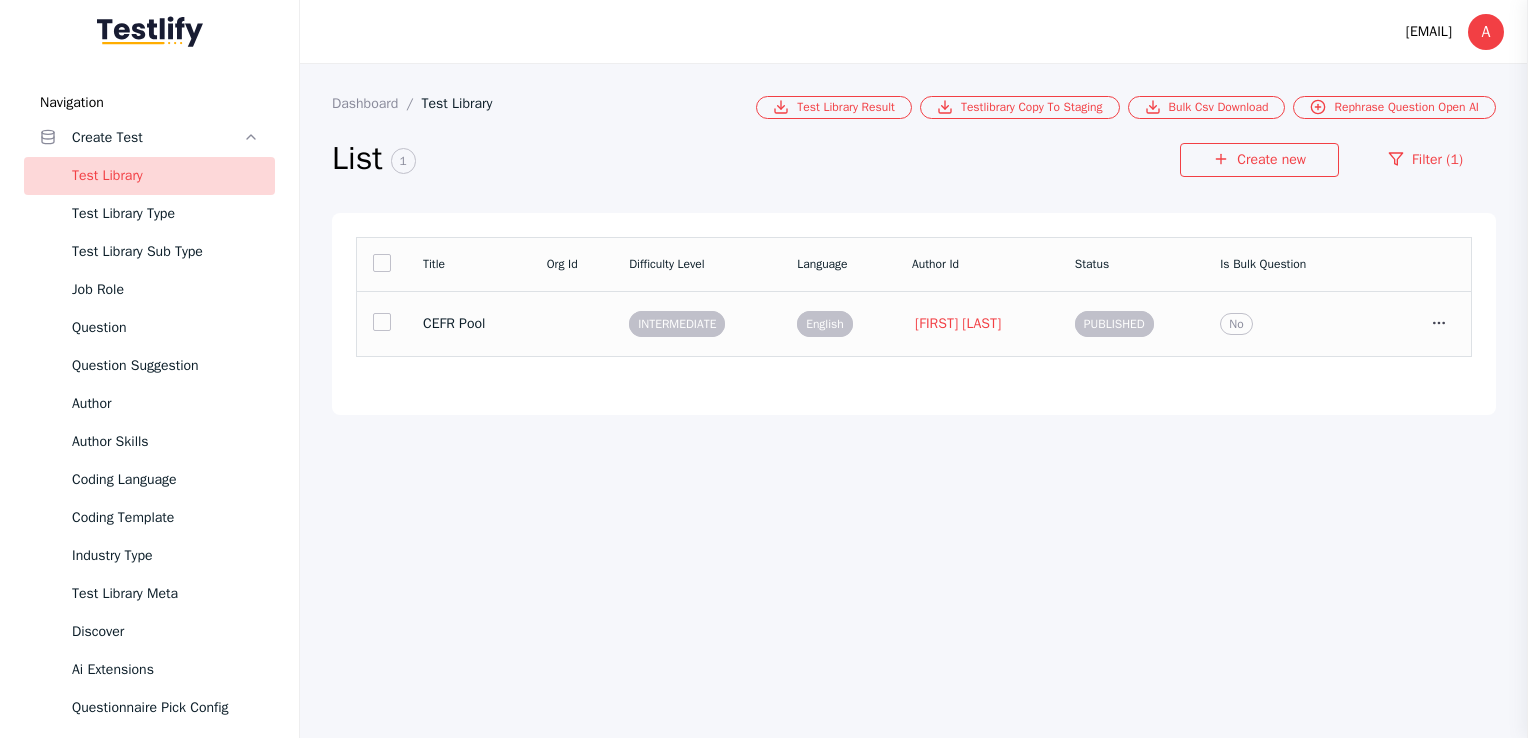 click on "English" at bounding box center [825, 324] 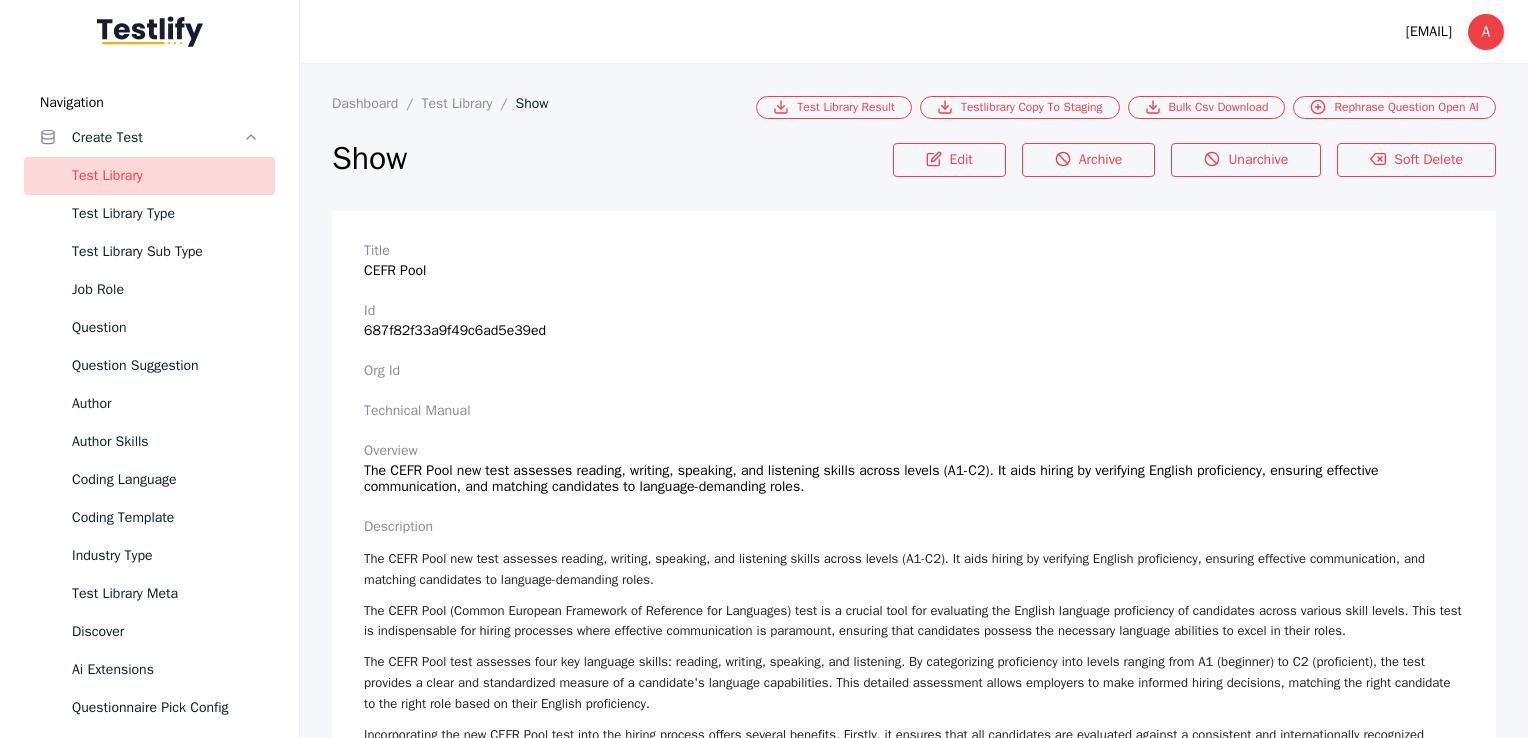 click on "Id [UUID]" at bounding box center [914, 321] 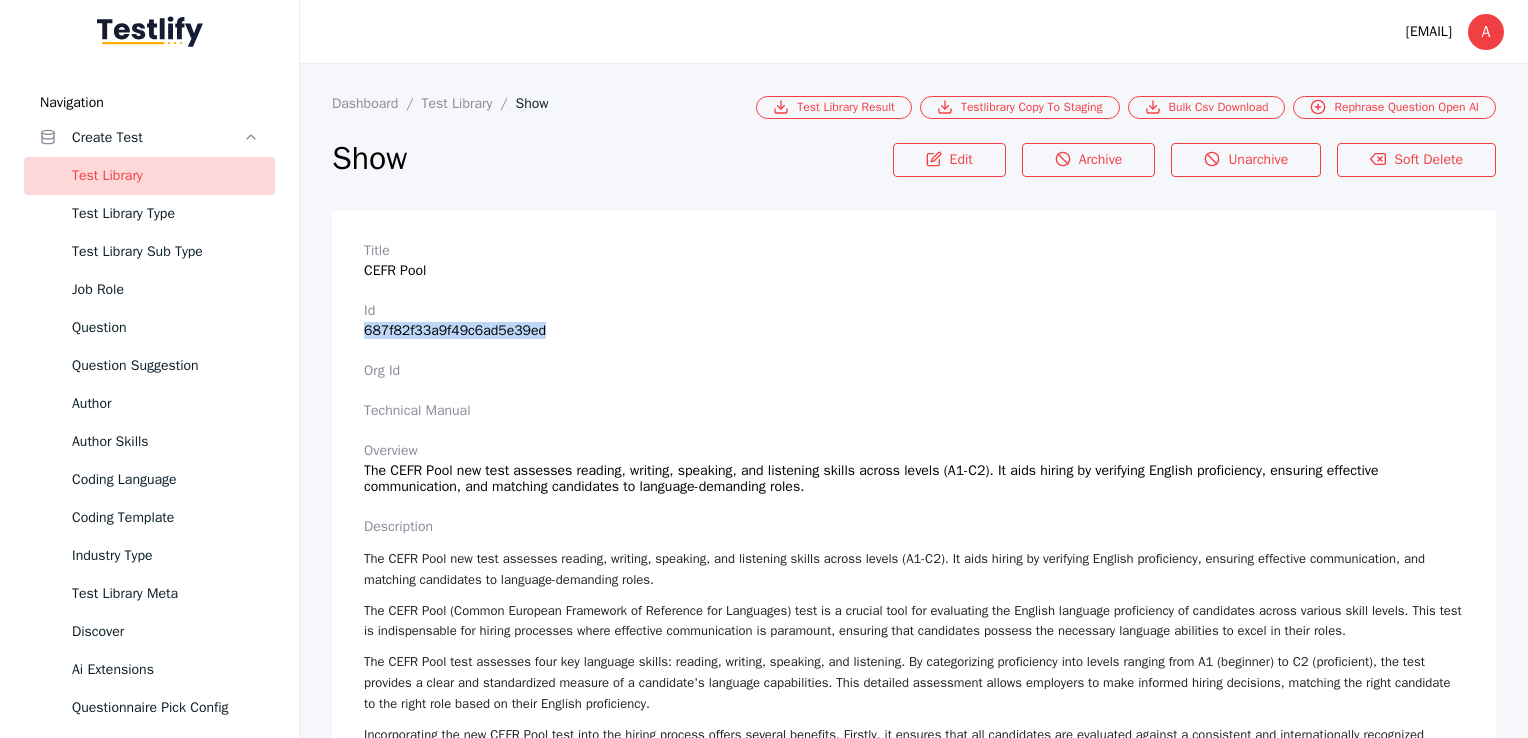 click on "Id [UUID]" at bounding box center (914, 321) 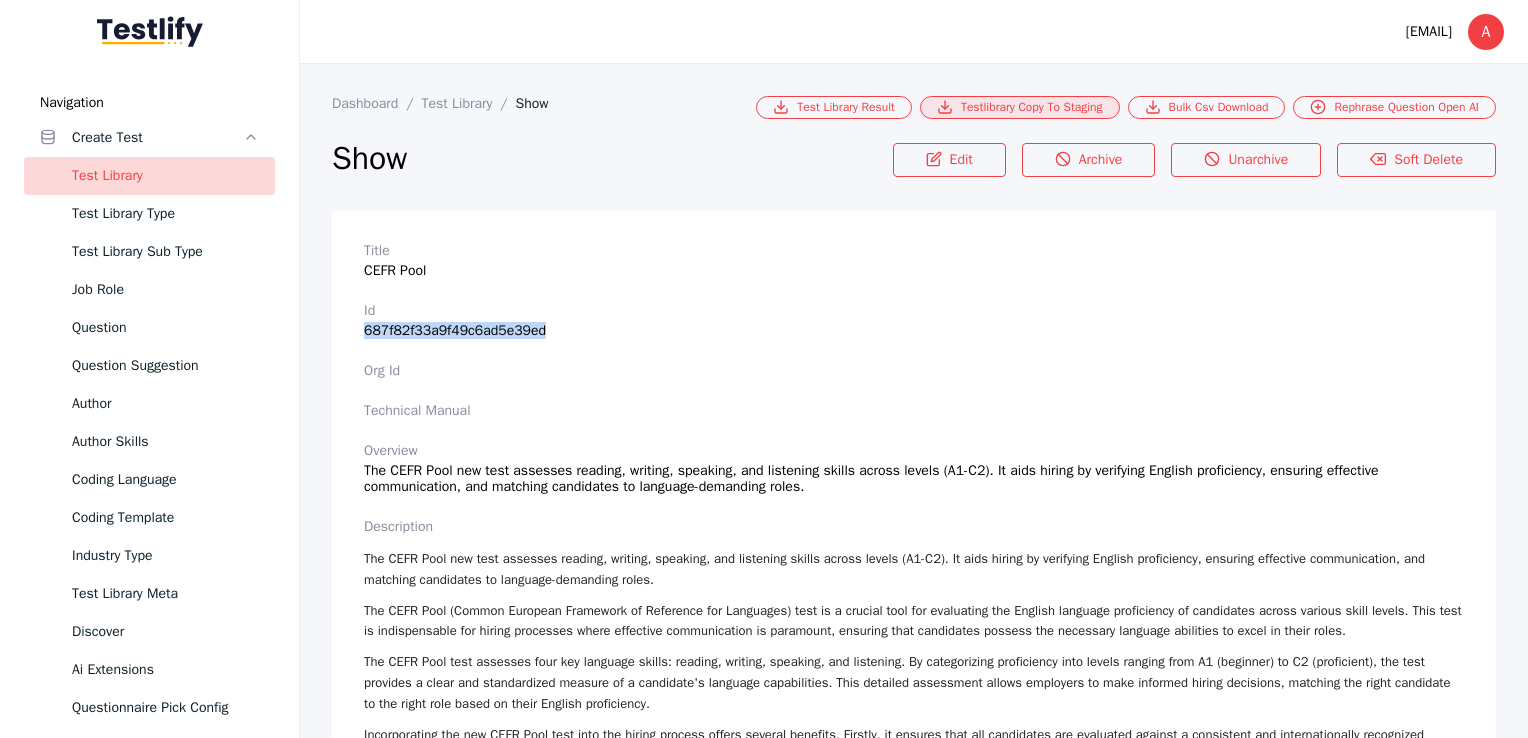 click on "Testlibrary Copy To Staging" at bounding box center (1020, 107) 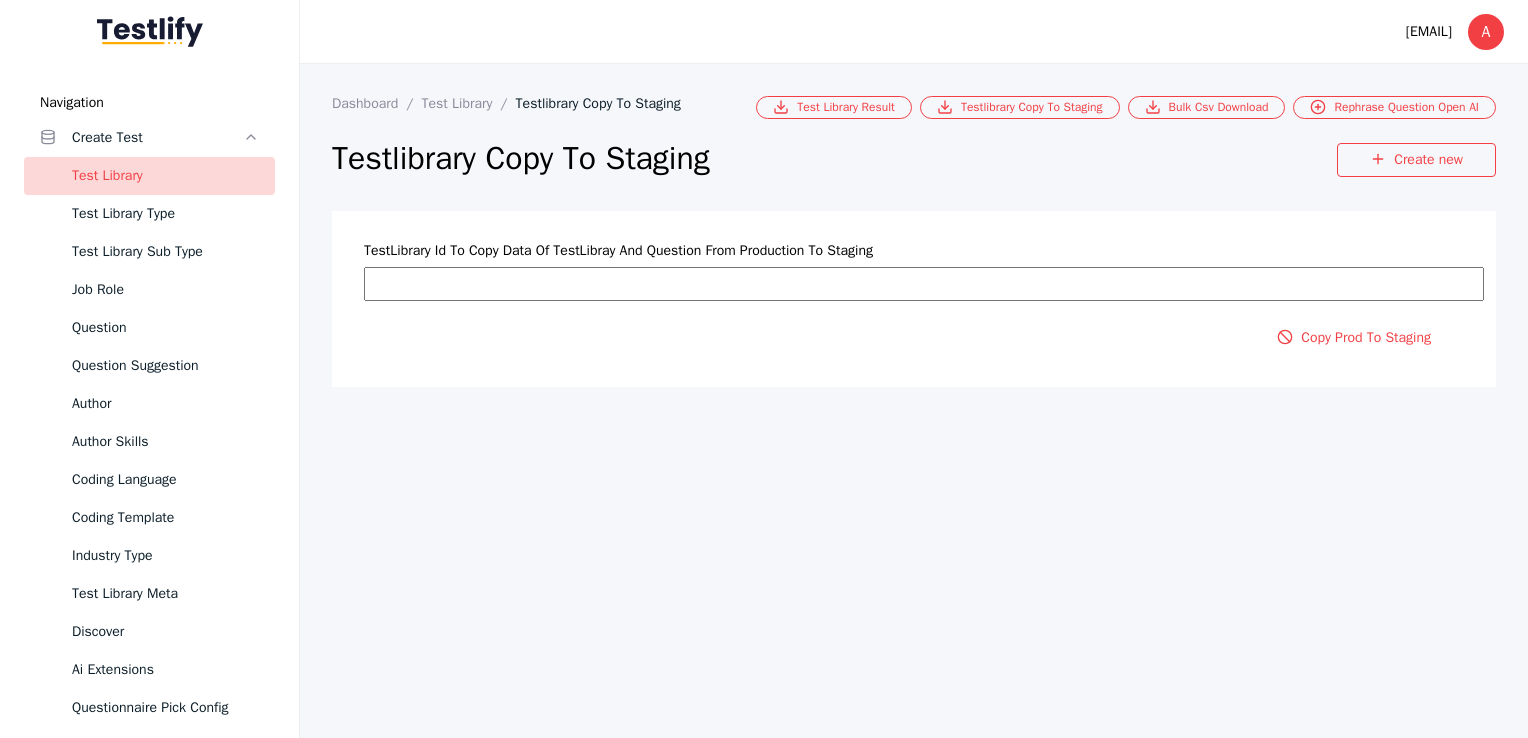click at bounding box center [924, 284] 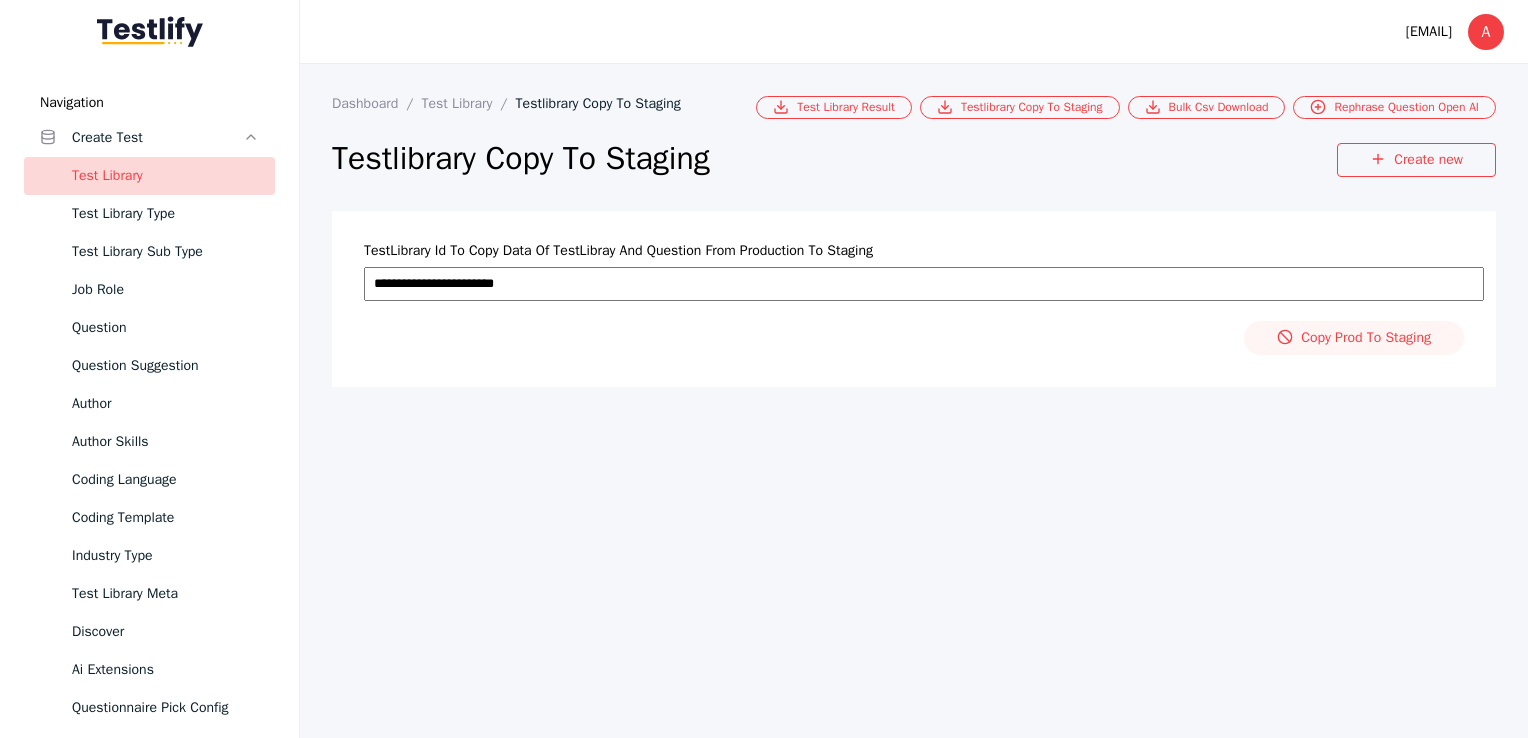 type on "**********" 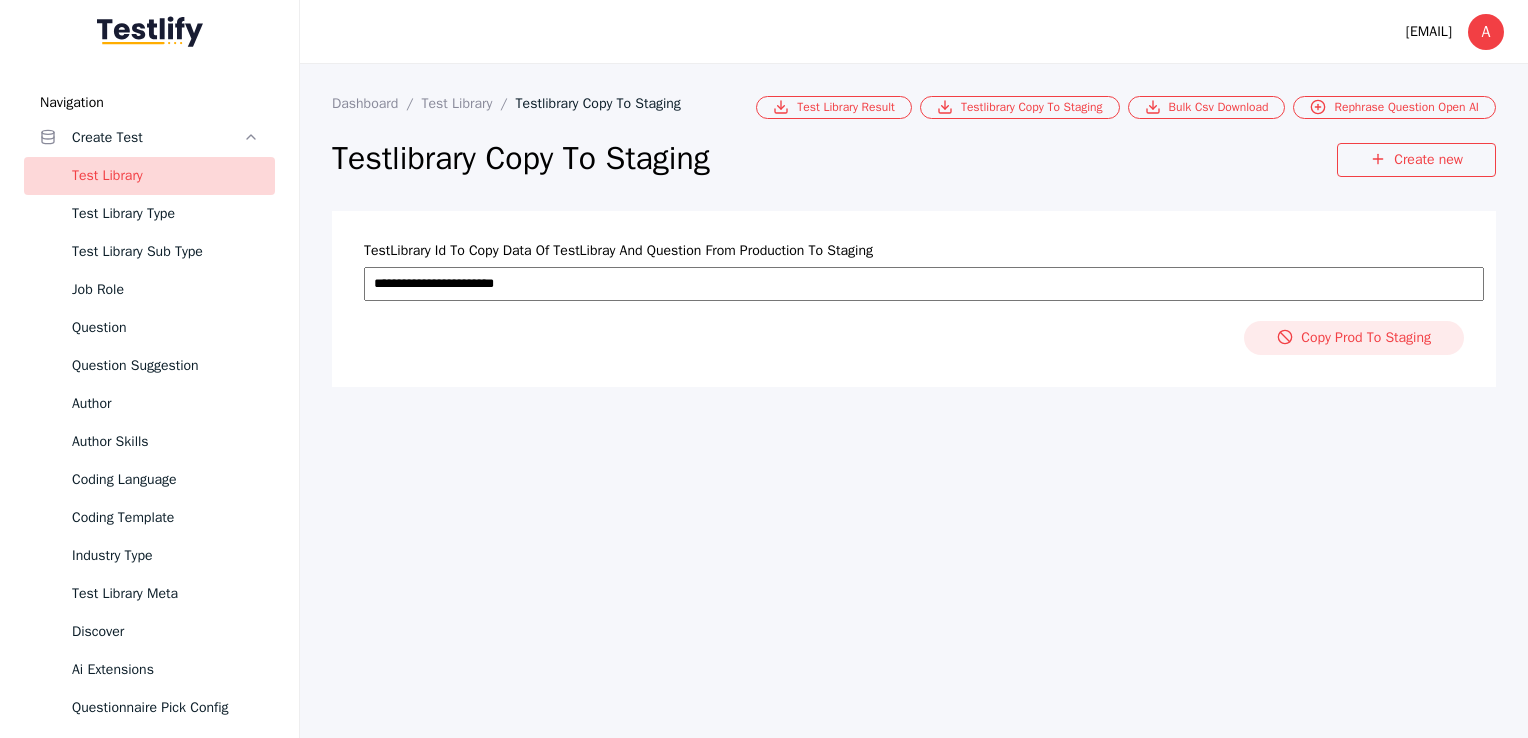 click on "Copy Prod To Staging" at bounding box center [1354, 338] 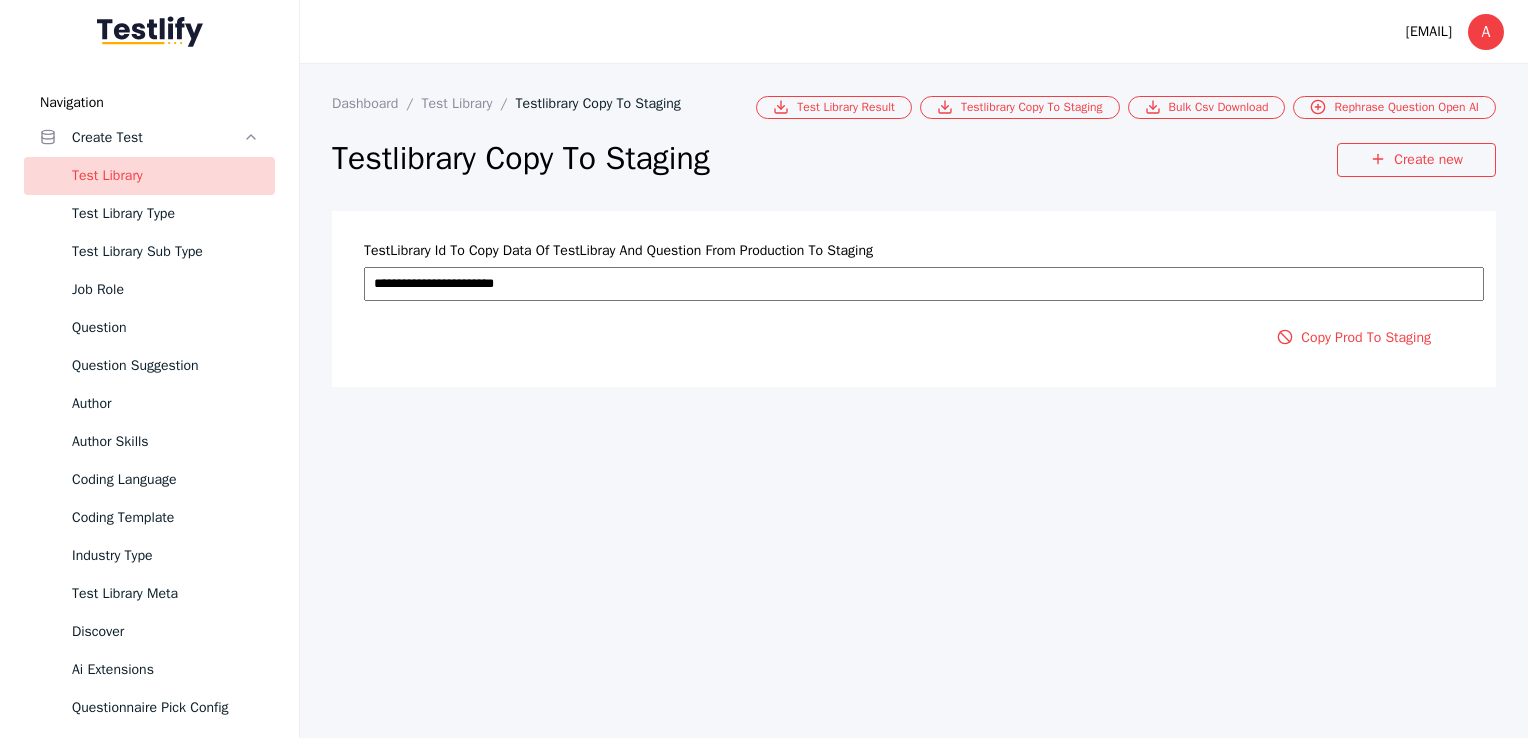 click on "**********" at bounding box center (924, 284) 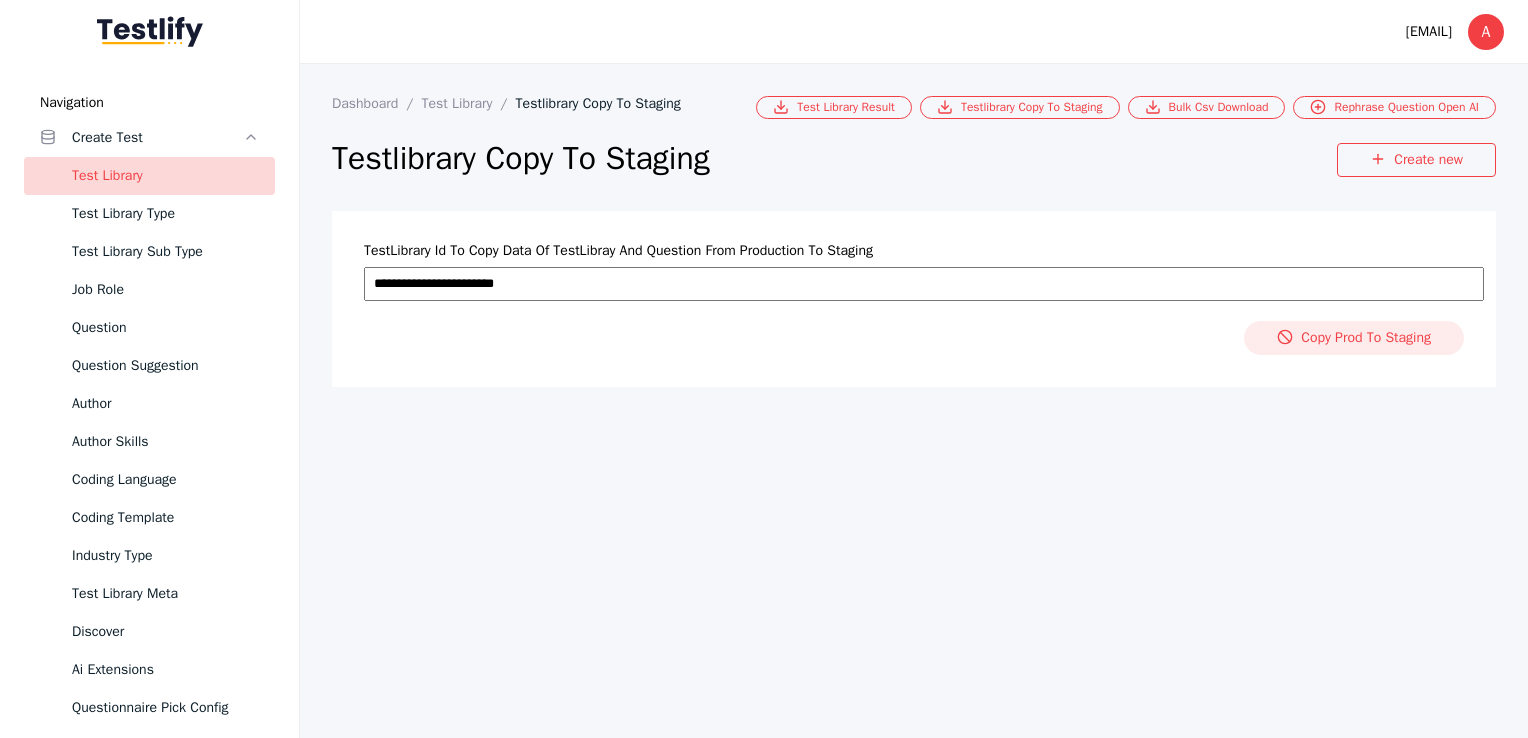 click on "Copy Prod To Staging" at bounding box center [1354, 338] 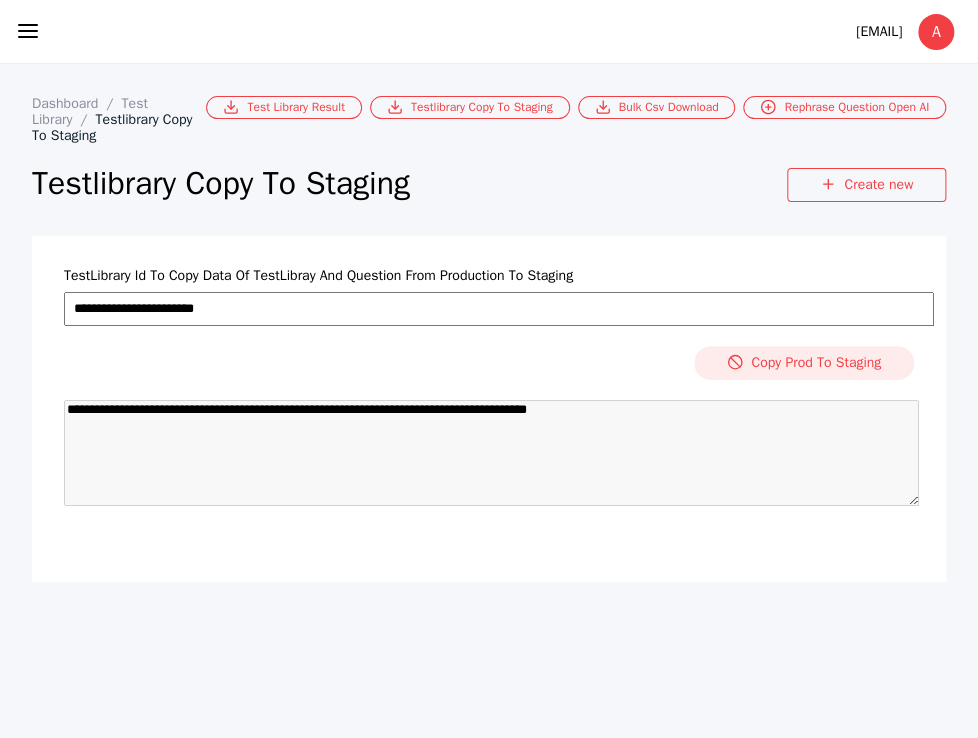 click on "Copy Prod To Staging" at bounding box center (804, 363) 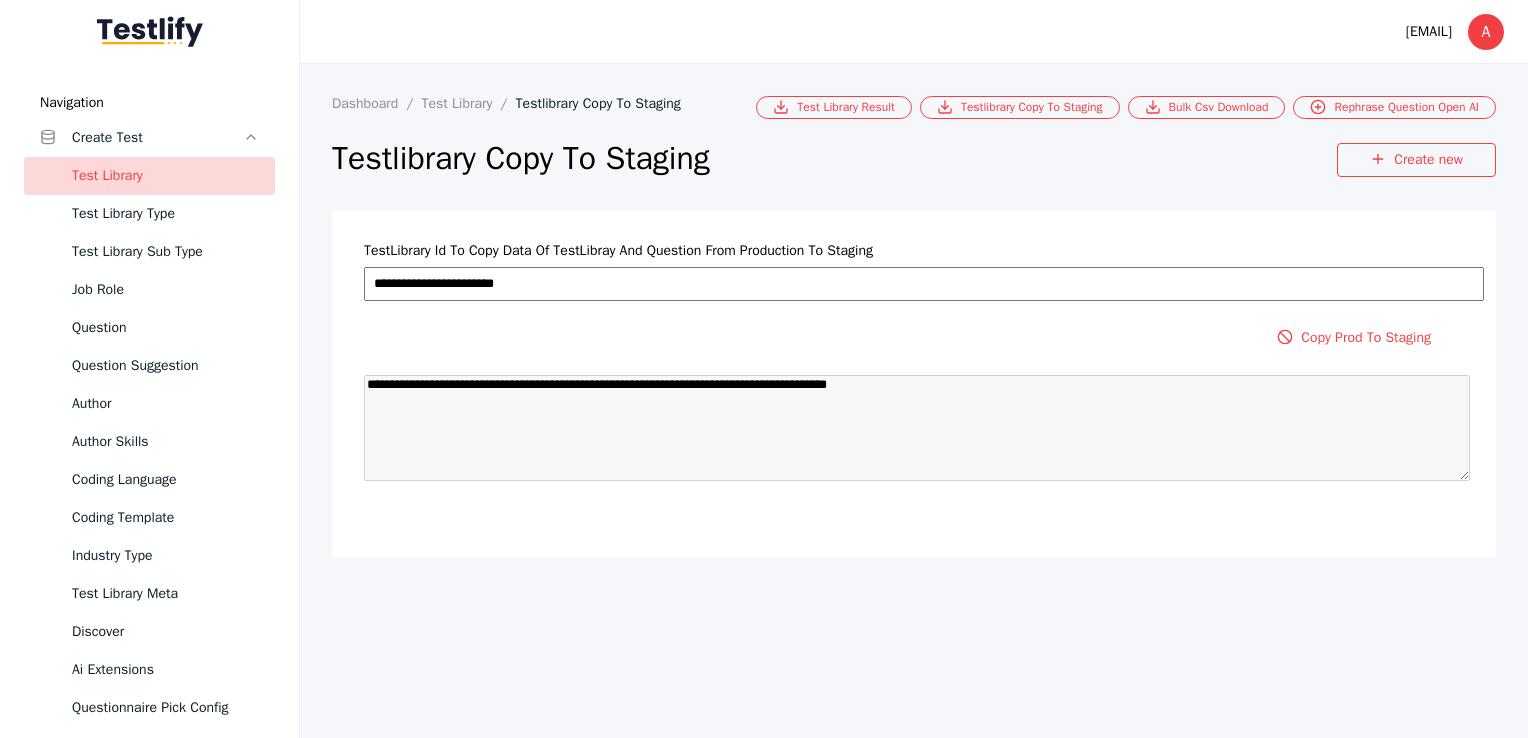 click on "Test Library" at bounding box center (165, 176) 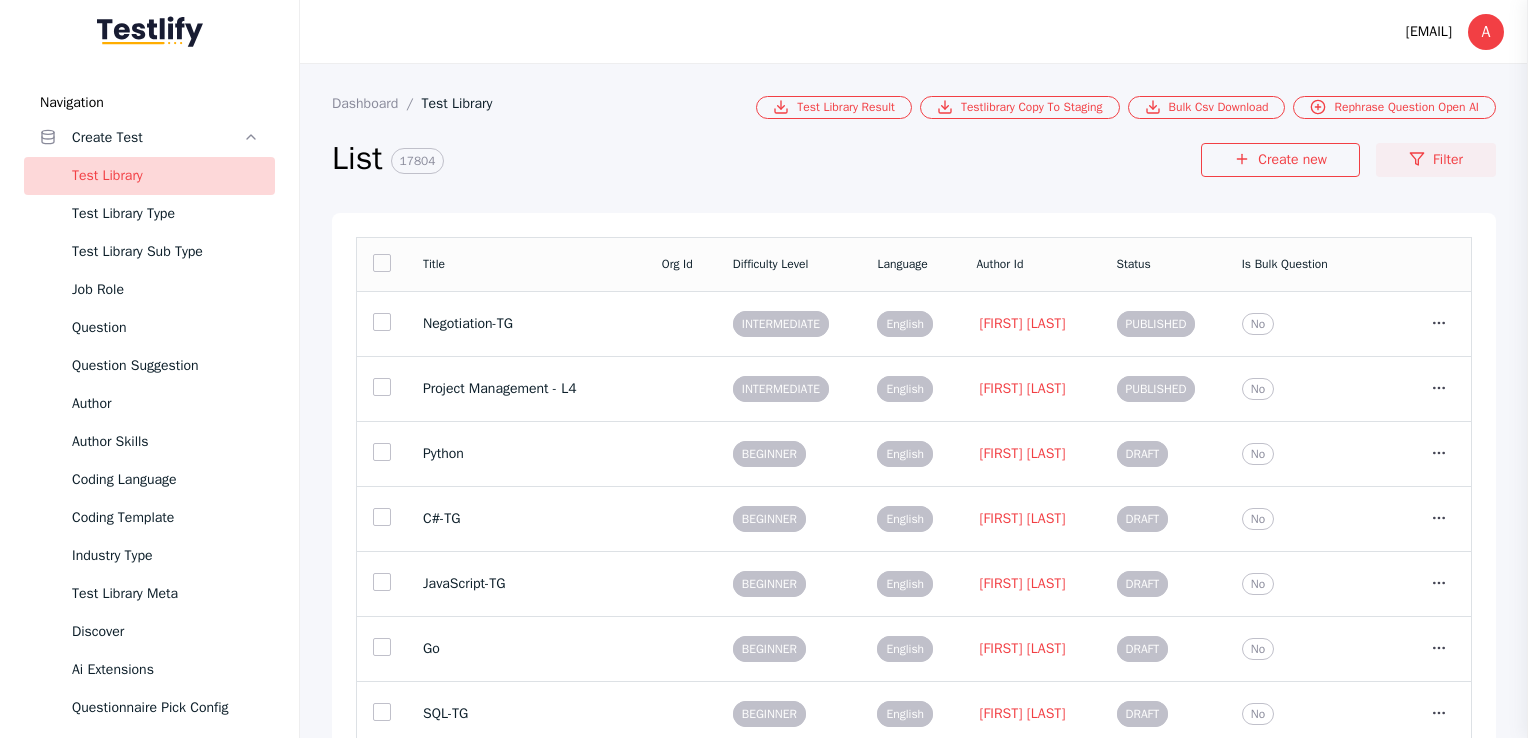click 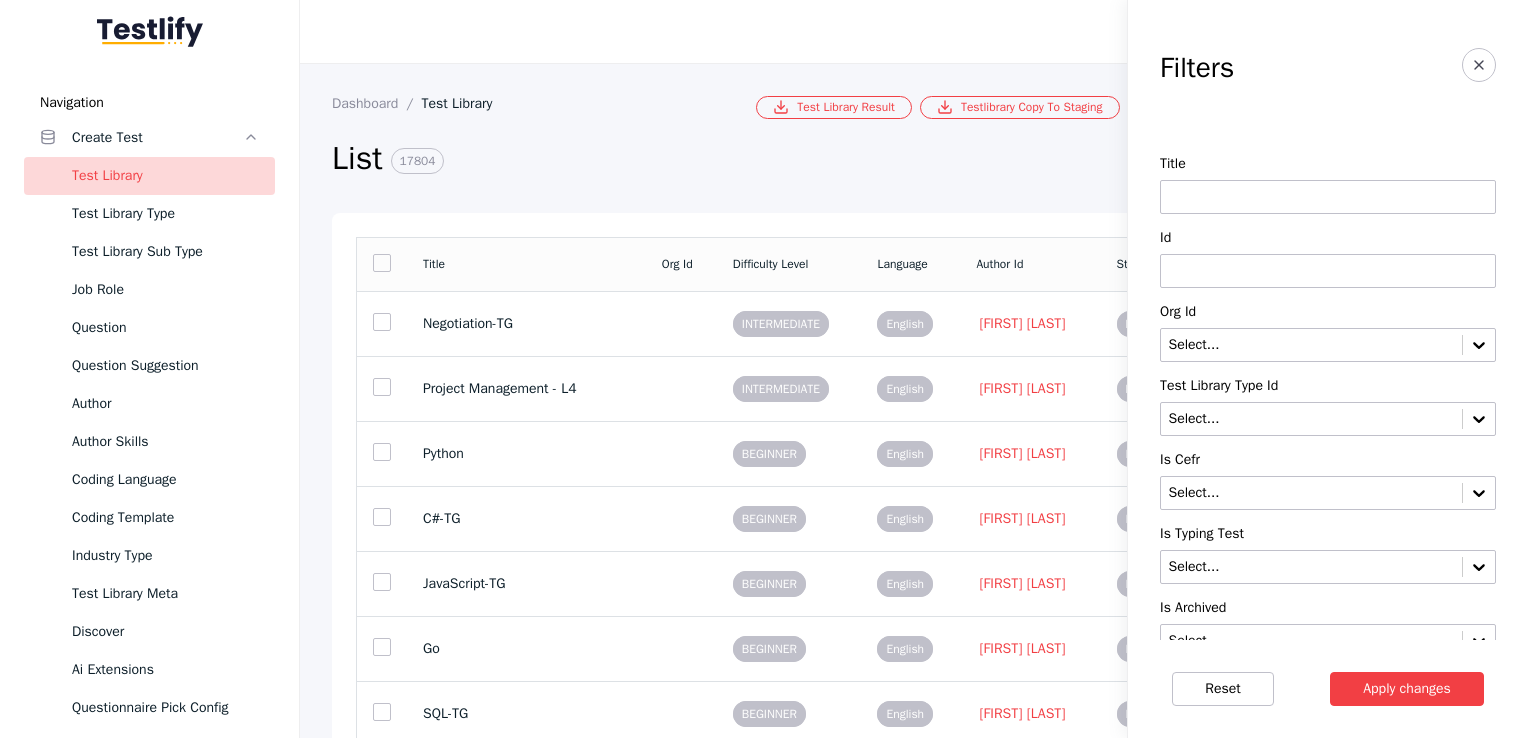 click at bounding box center [1328, 271] 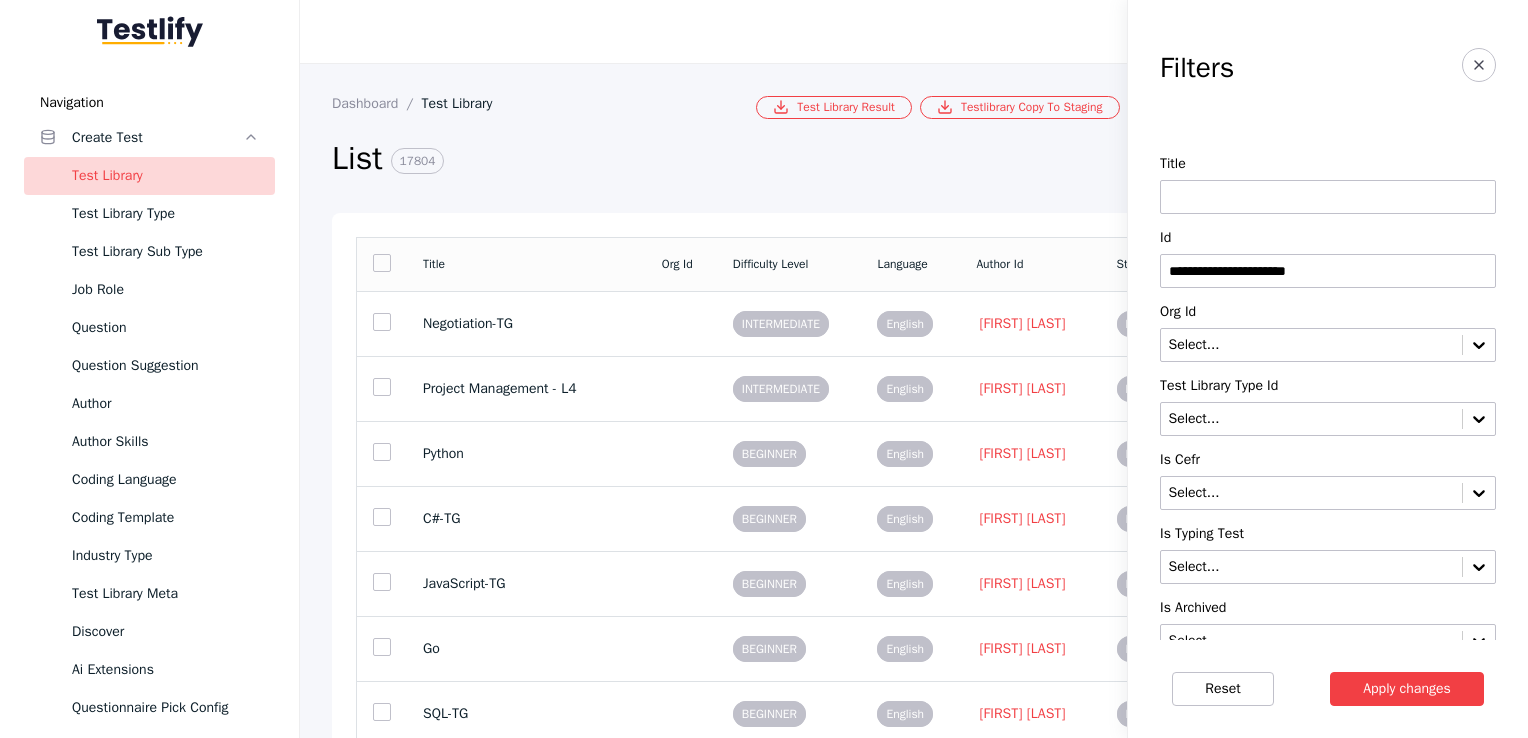 type on "**********" 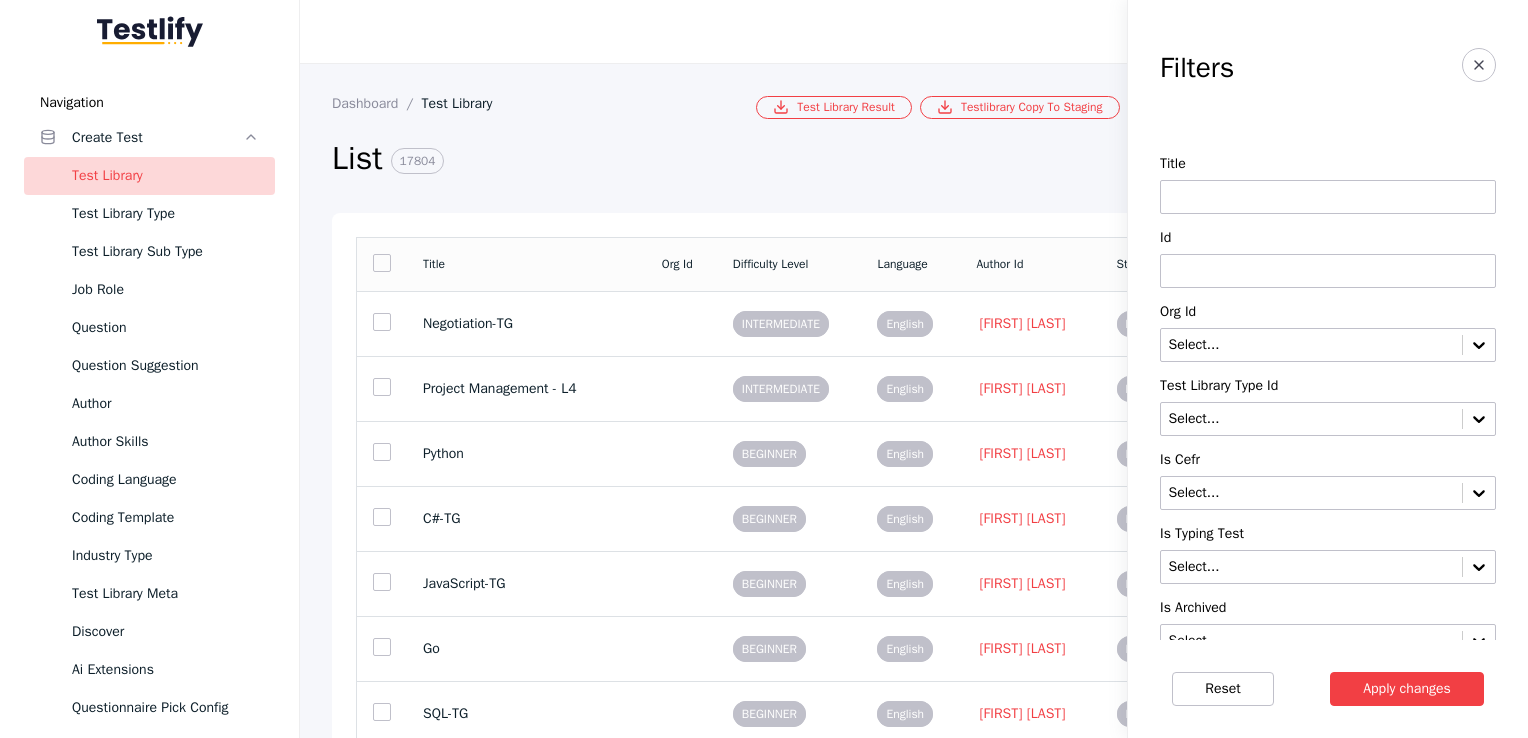 type 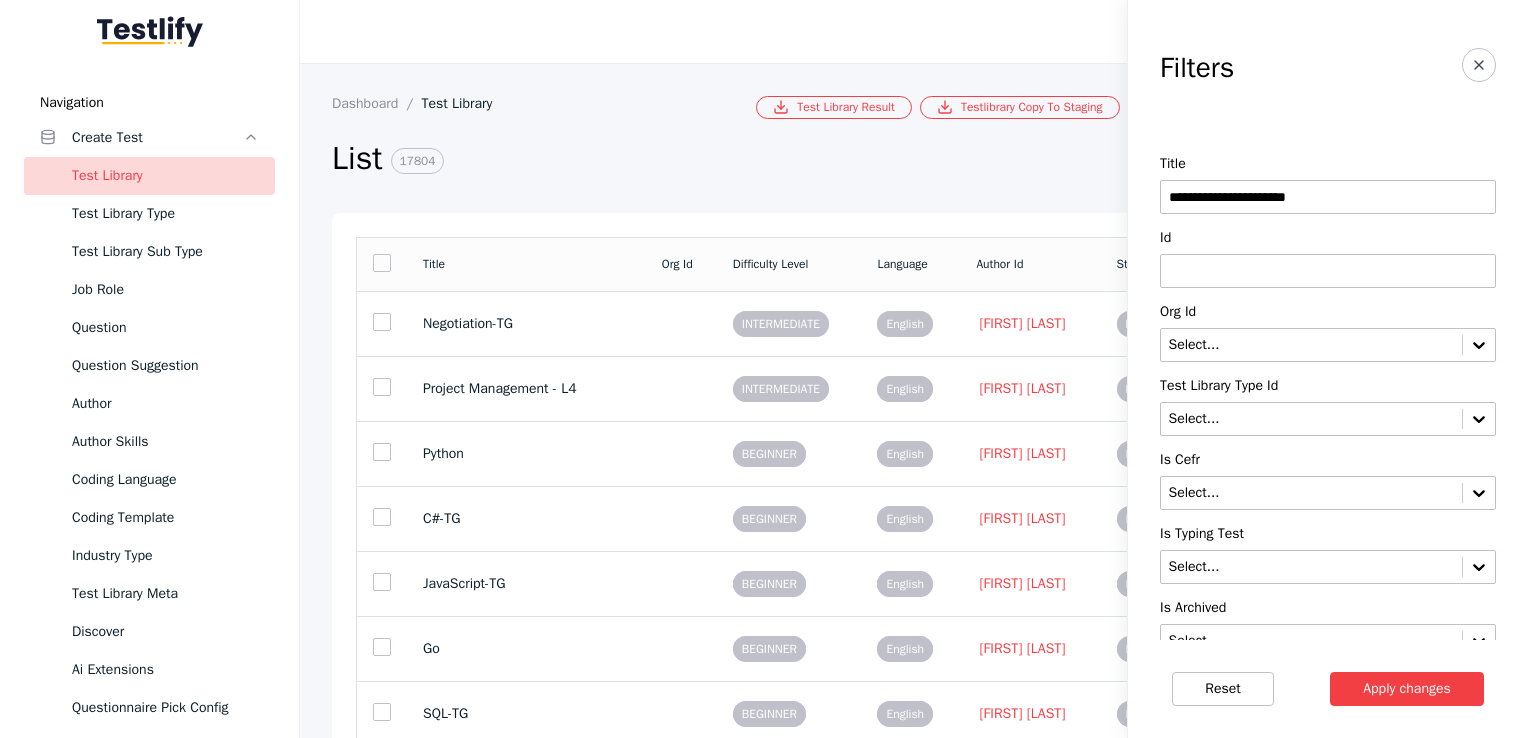 click on "Apply changes" at bounding box center [1407, 689] 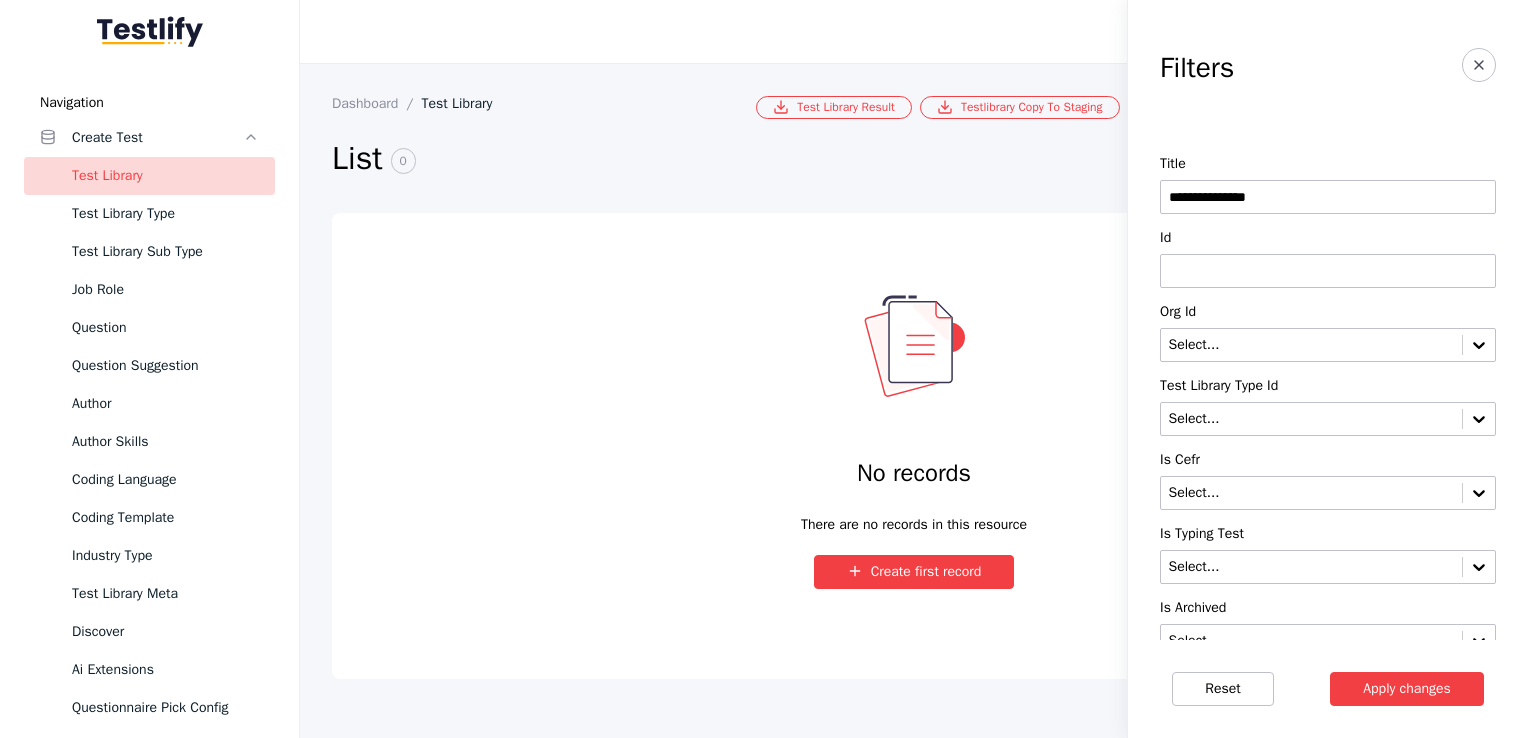 type on "**********" 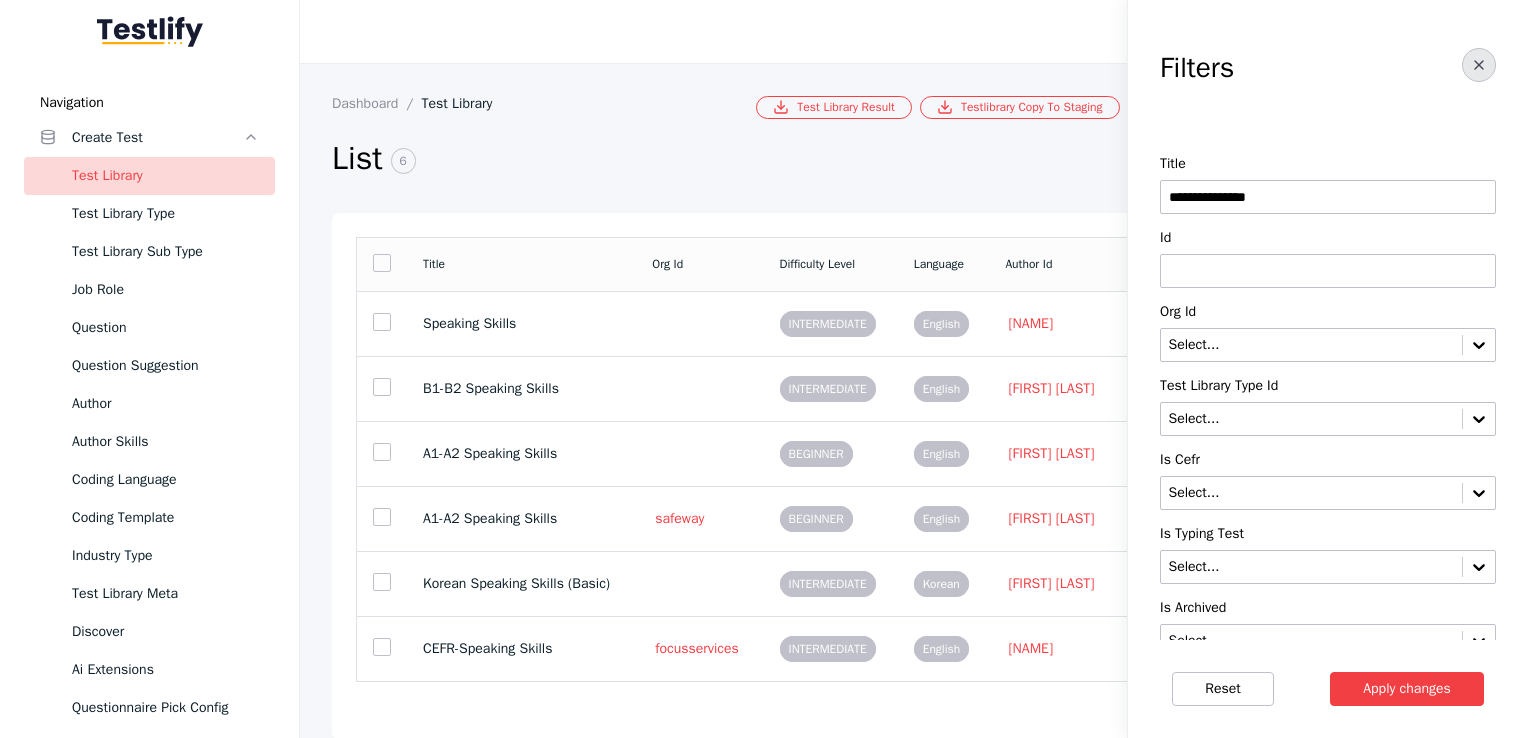click 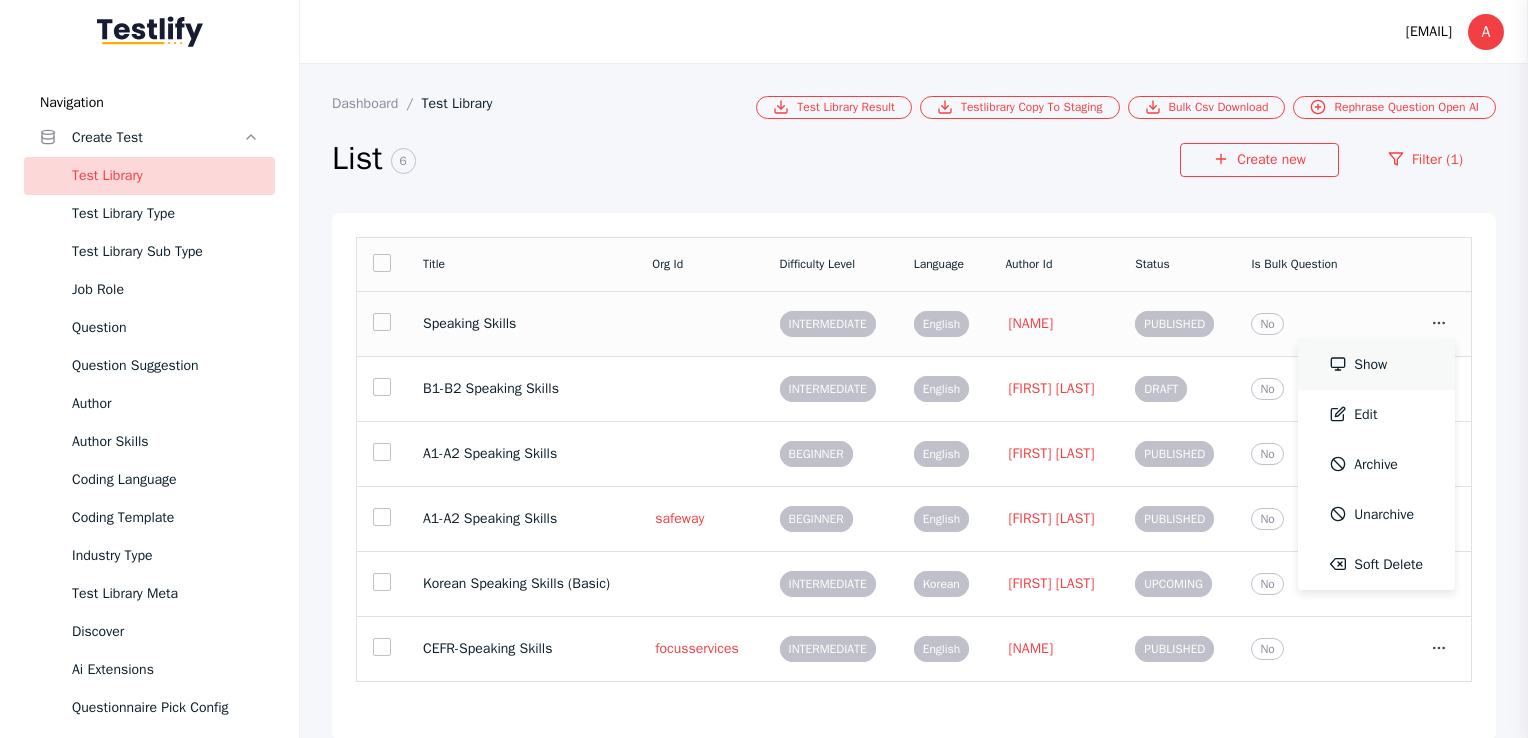 click on "Show" at bounding box center [1376, 365] 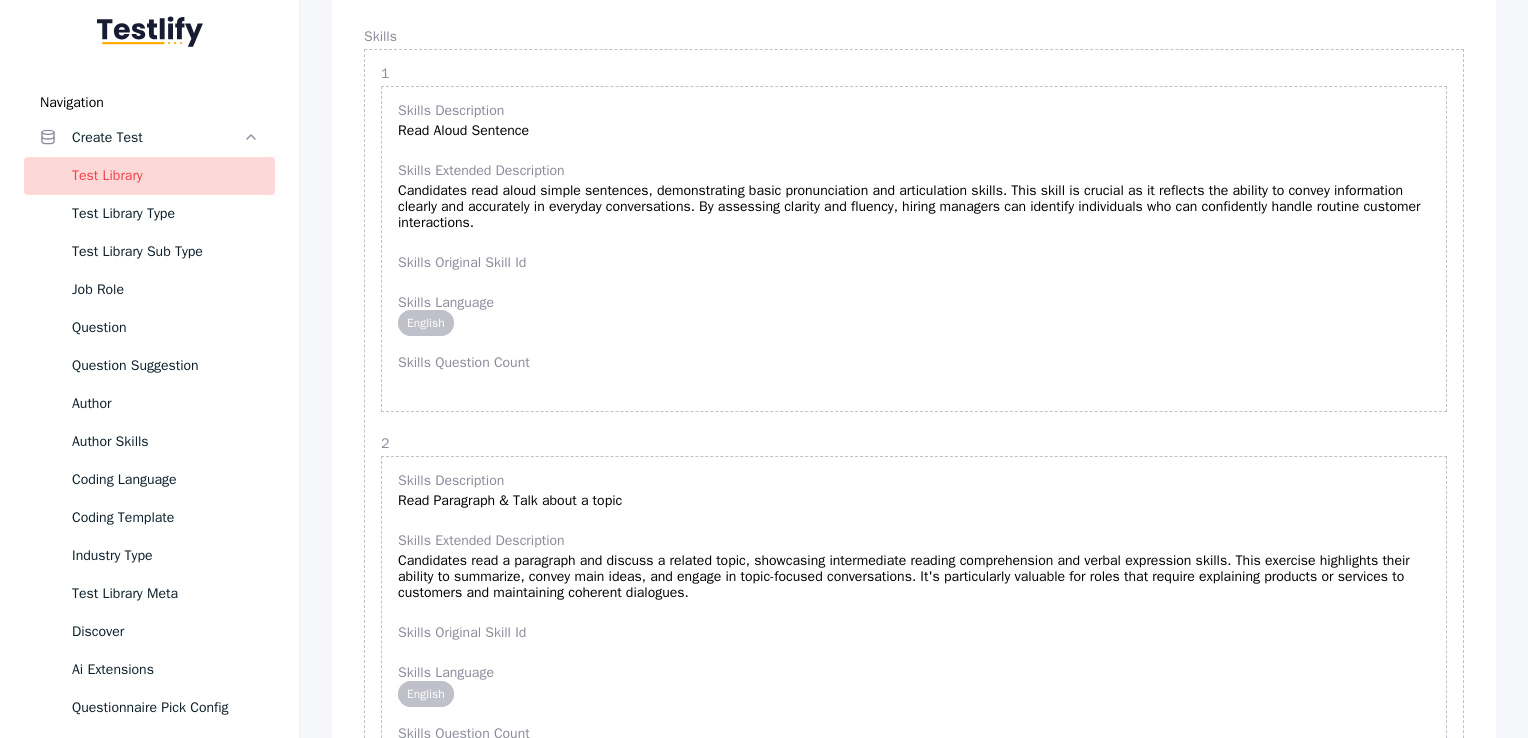 scroll, scrollTop: 0, scrollLeft: 0, axis: both 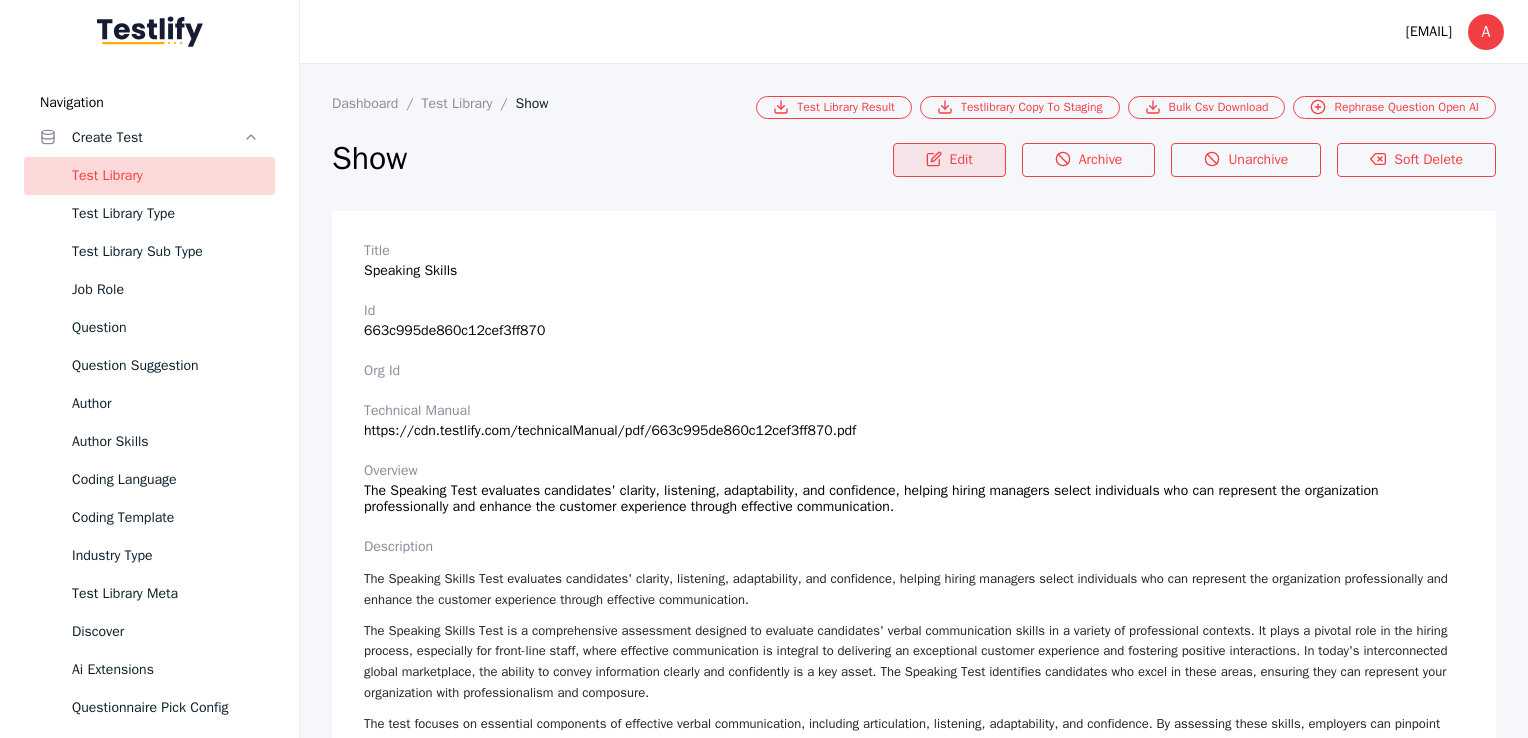 click 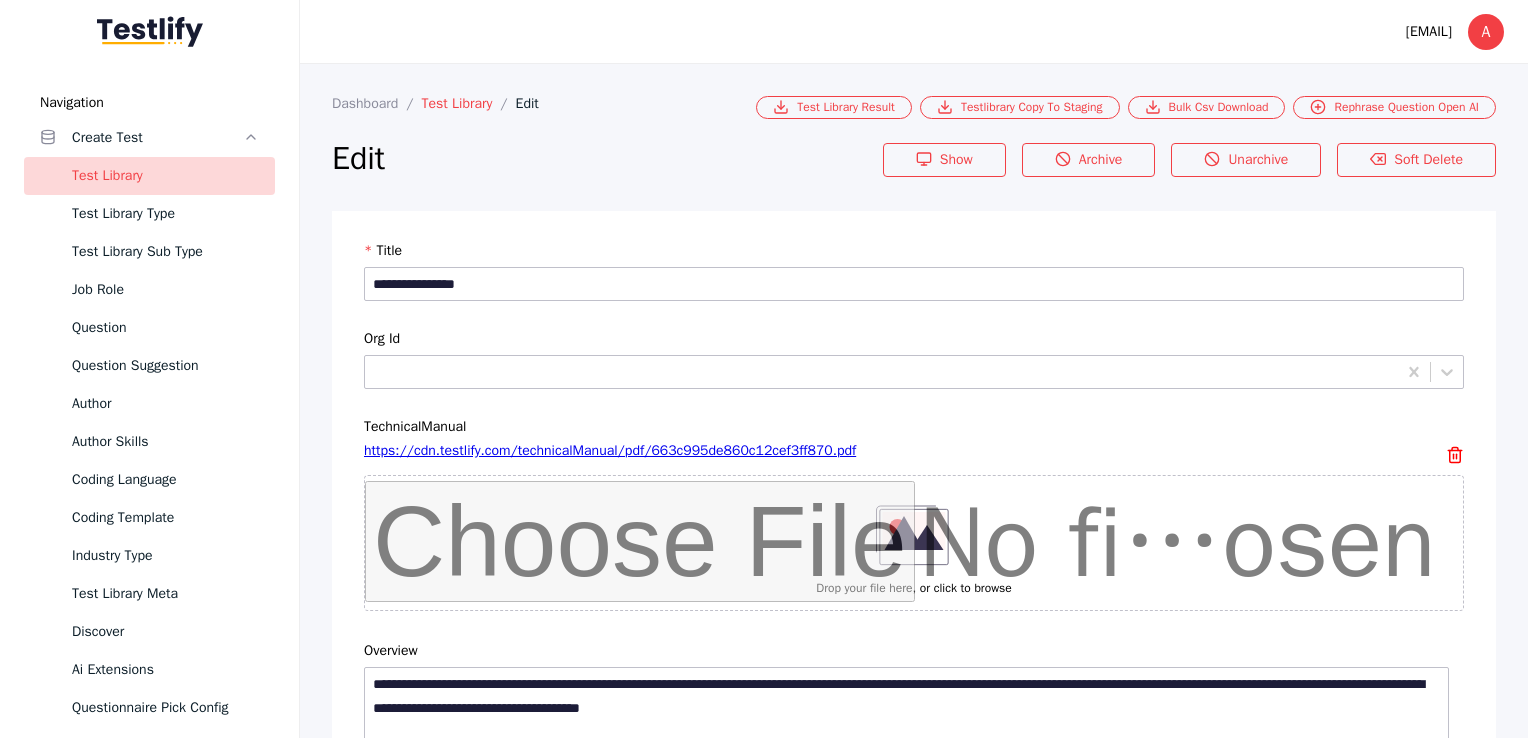 click on "Test Library" at bounding box center (469, 103) 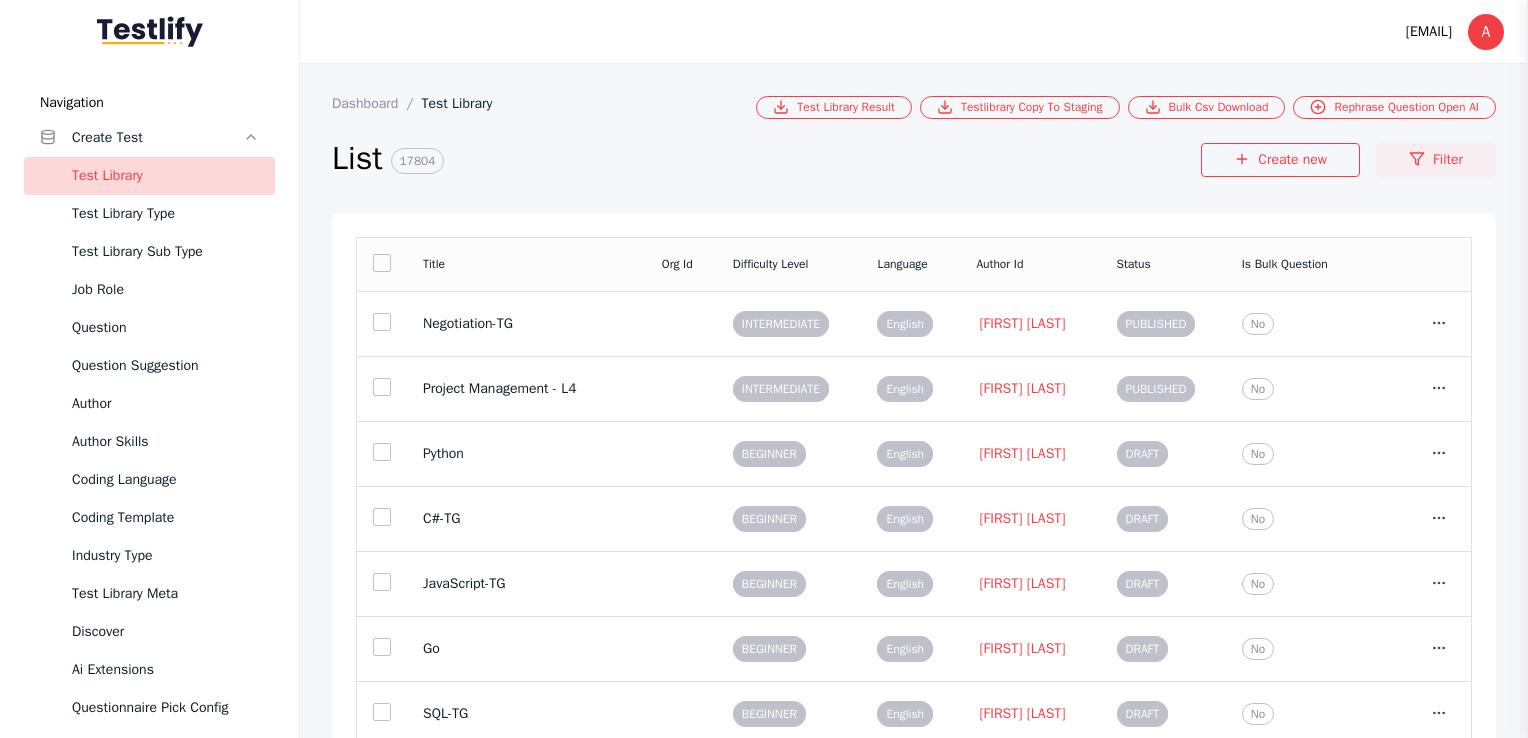 click 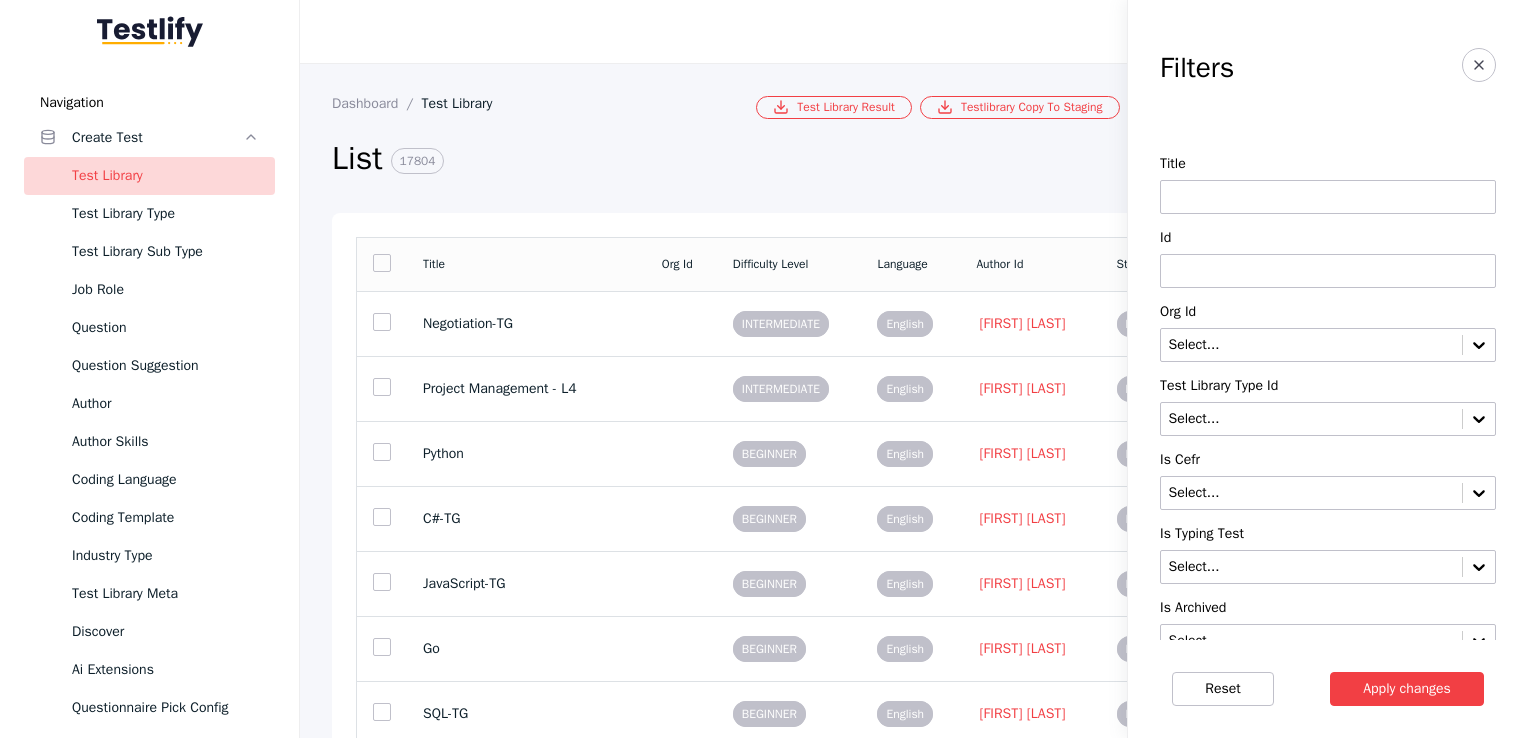 click at bounding box center [1328, 197] 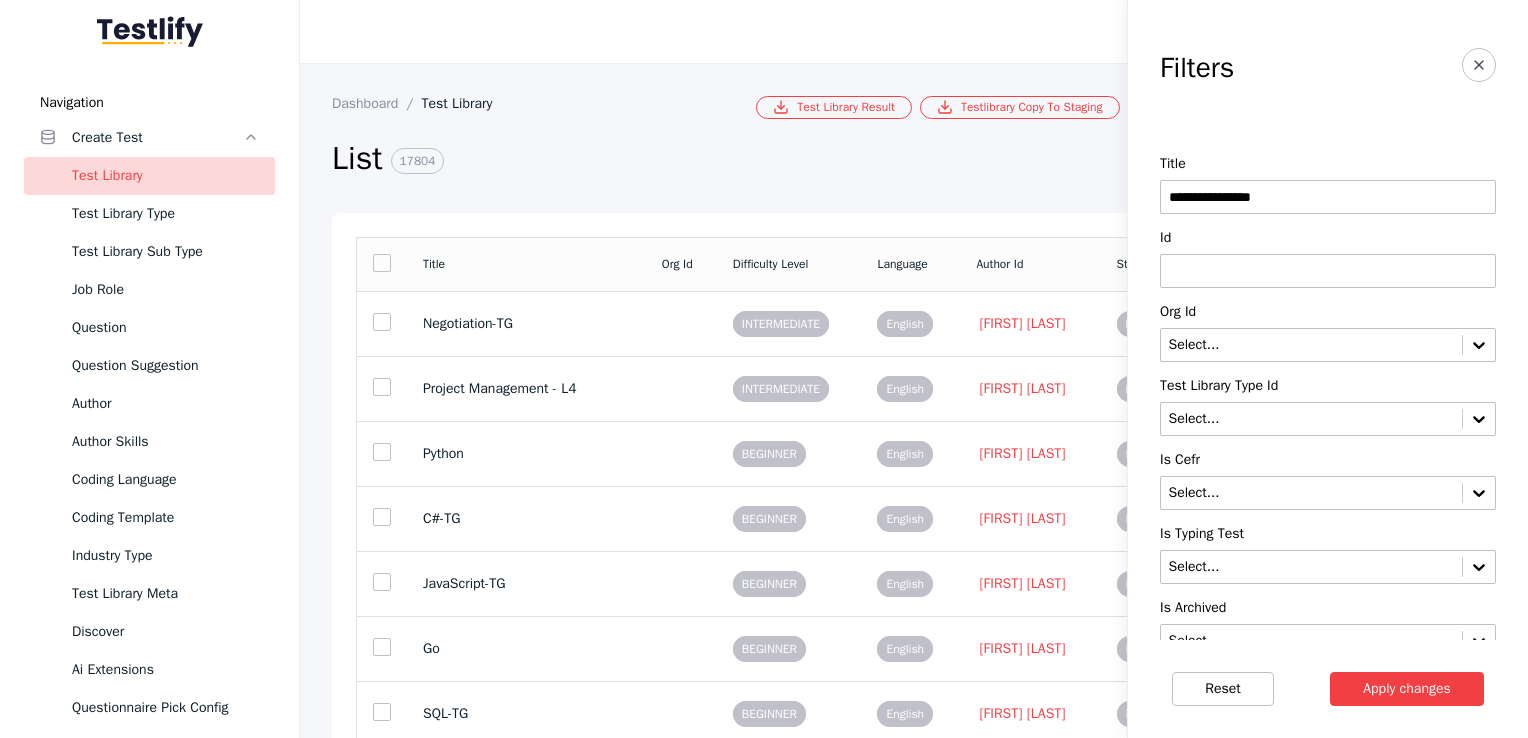 click on "Apply changes" at bounding box center [1407, 689] 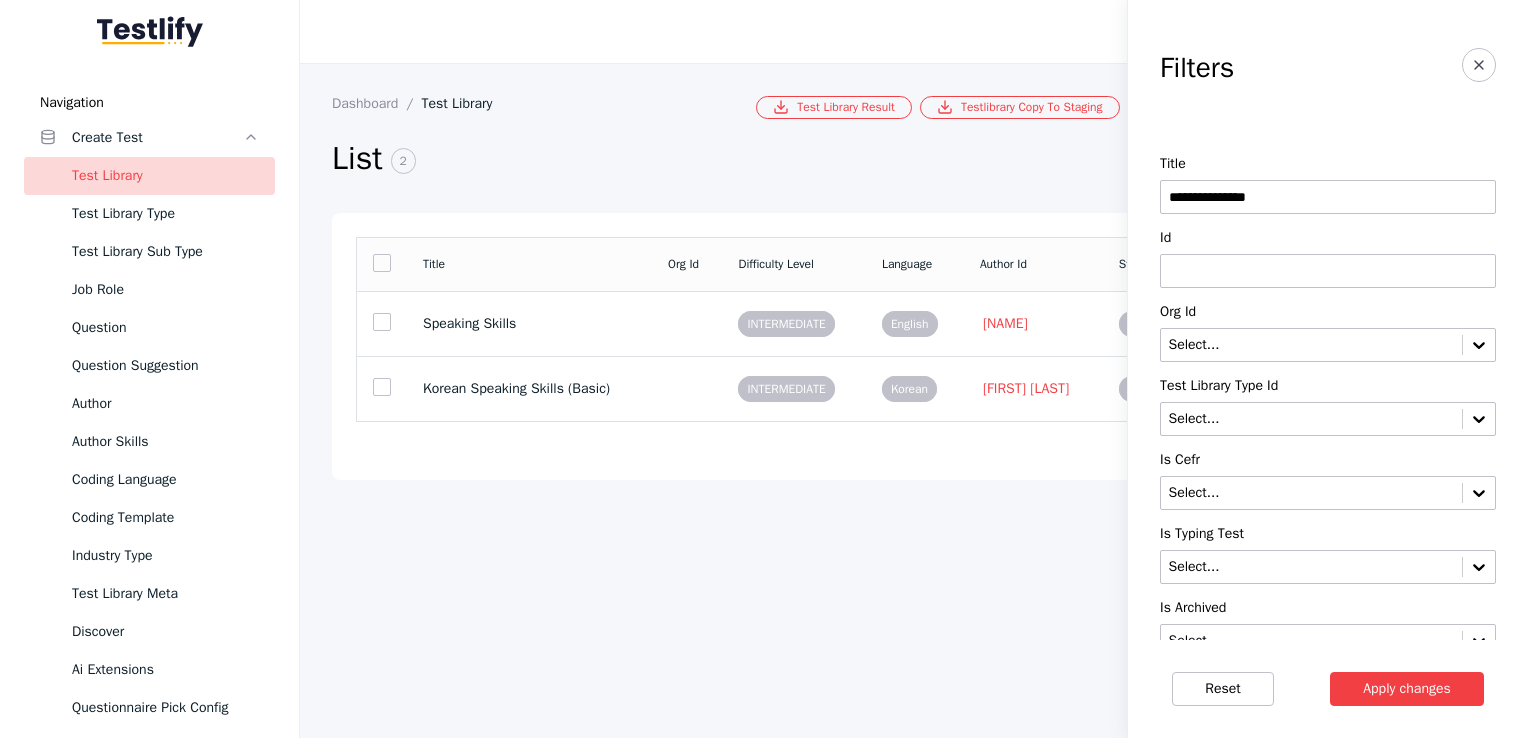 type on "**********" 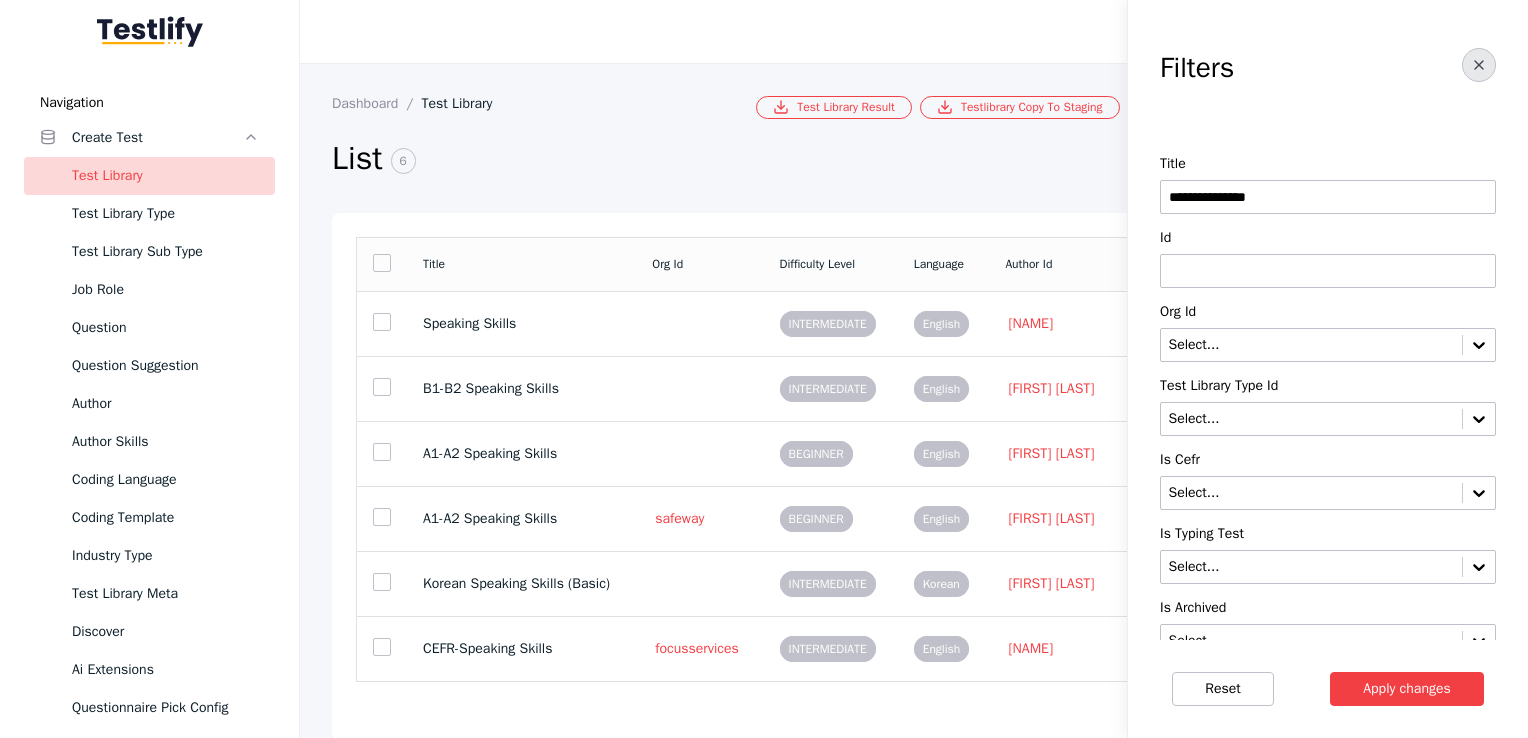 click 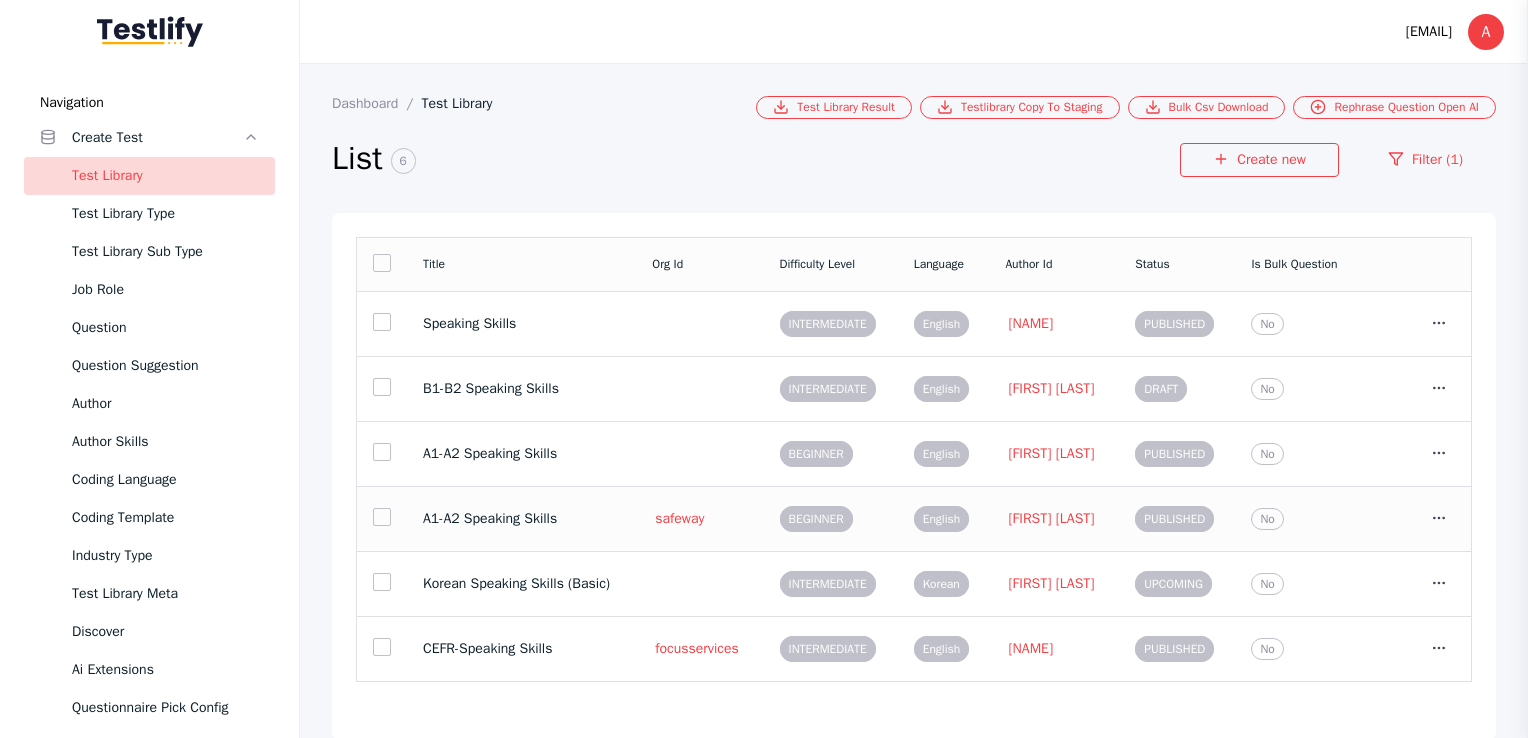 scroll, scrollTop: 34, scrollLeft: 0, axis: vertical 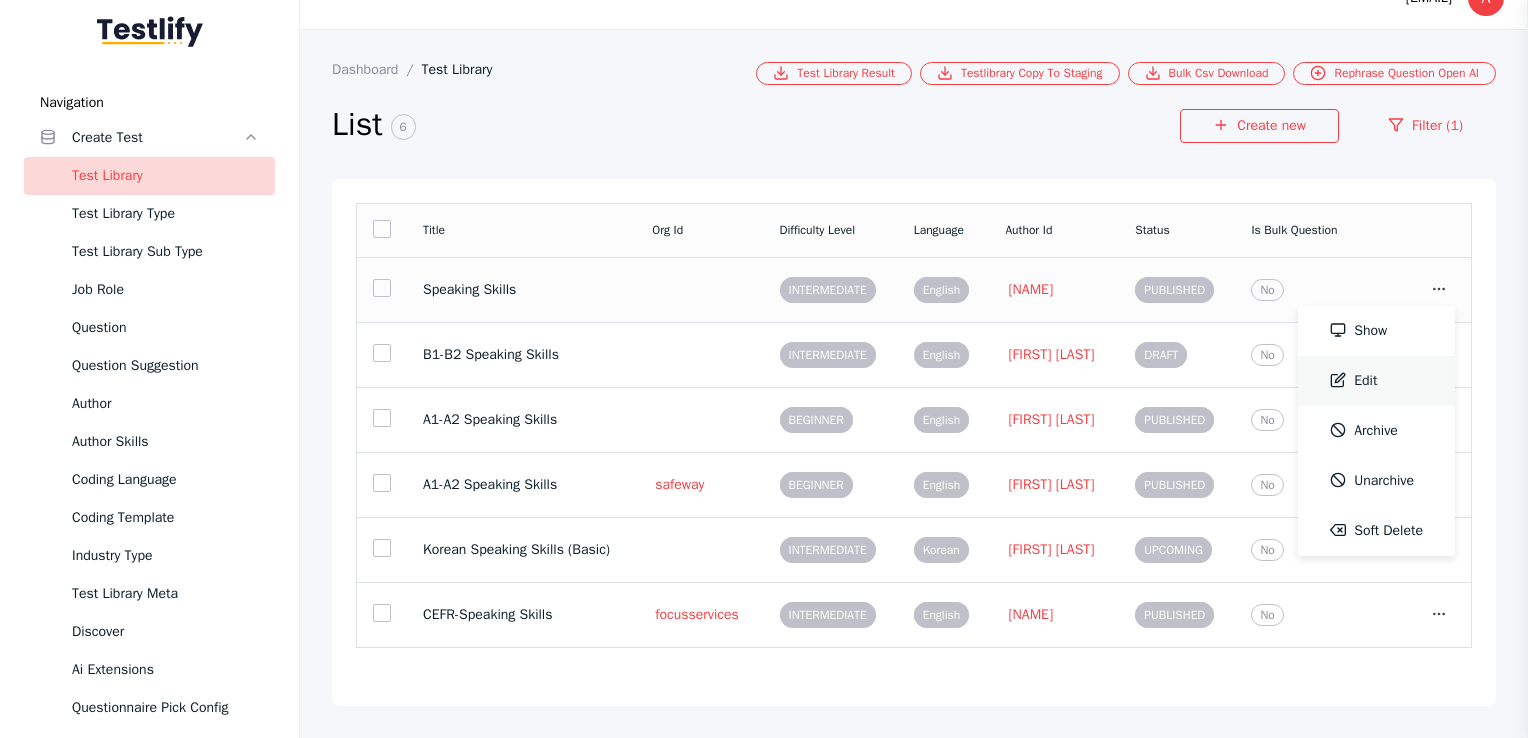 click on "Edit" at bounding box center (1376, 381) 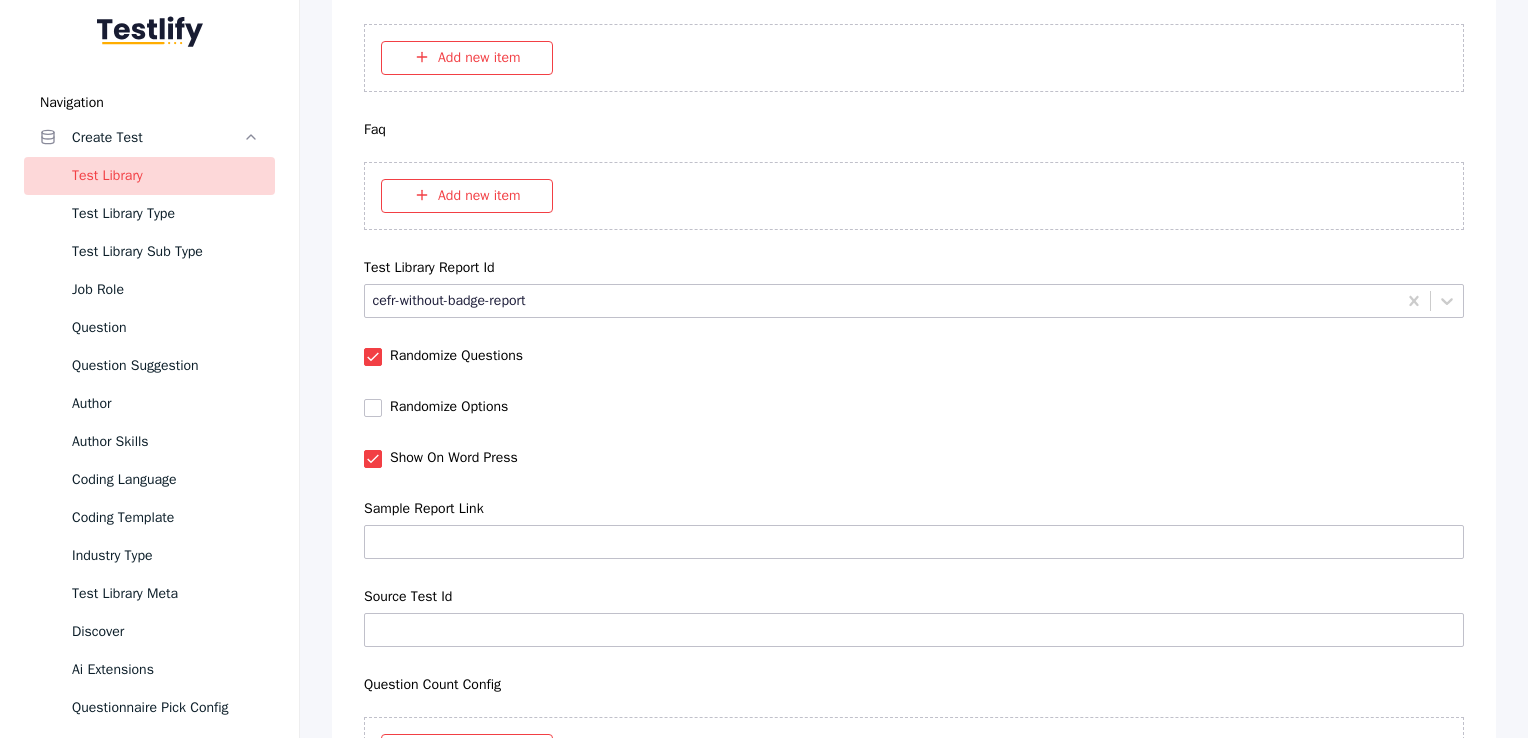 scroll, scrollTop: 5639, scrollLeft: 0, axis: vertical 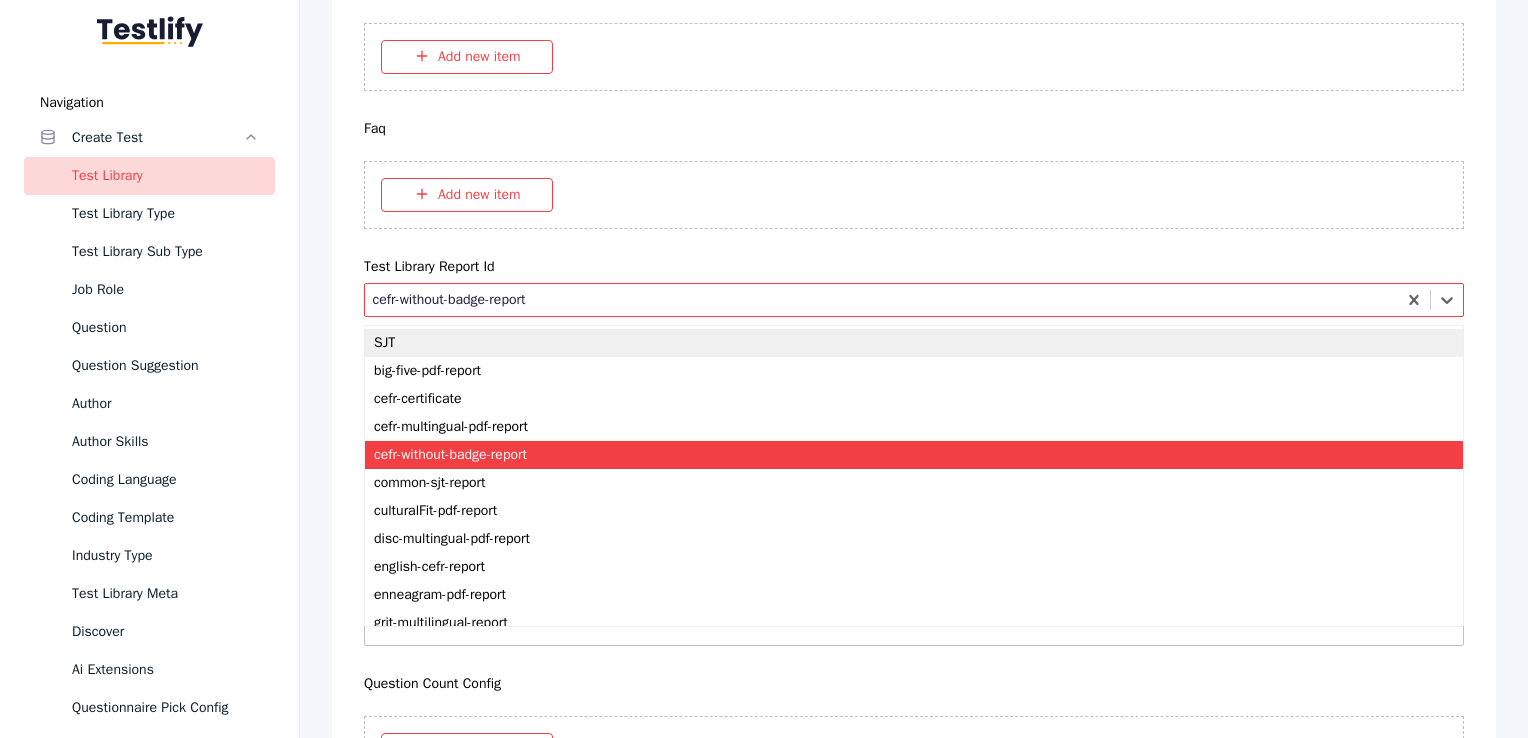 click at bounding box center [882, 299] 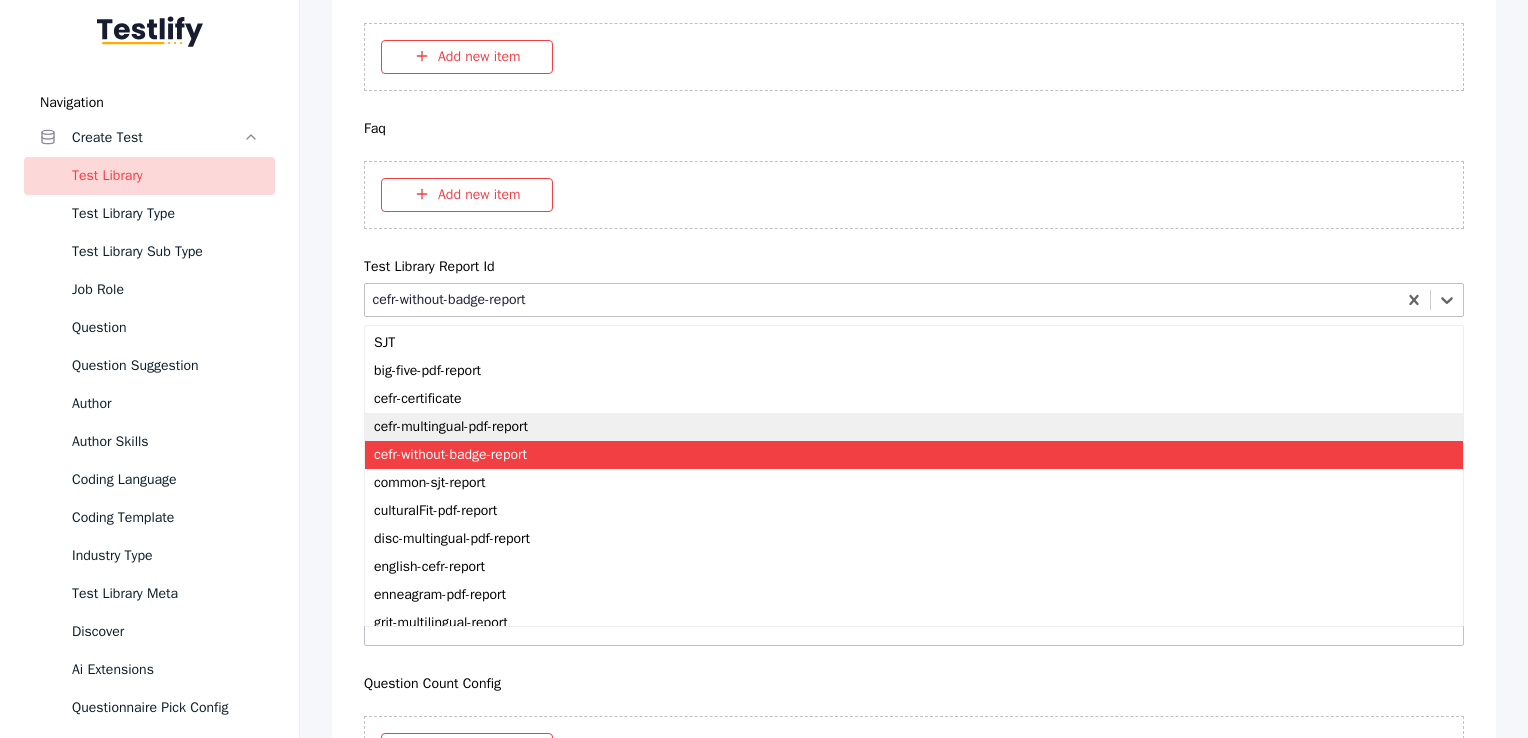 click on "cefr-multingual-pdf-report" at bounding box center [914, 427] 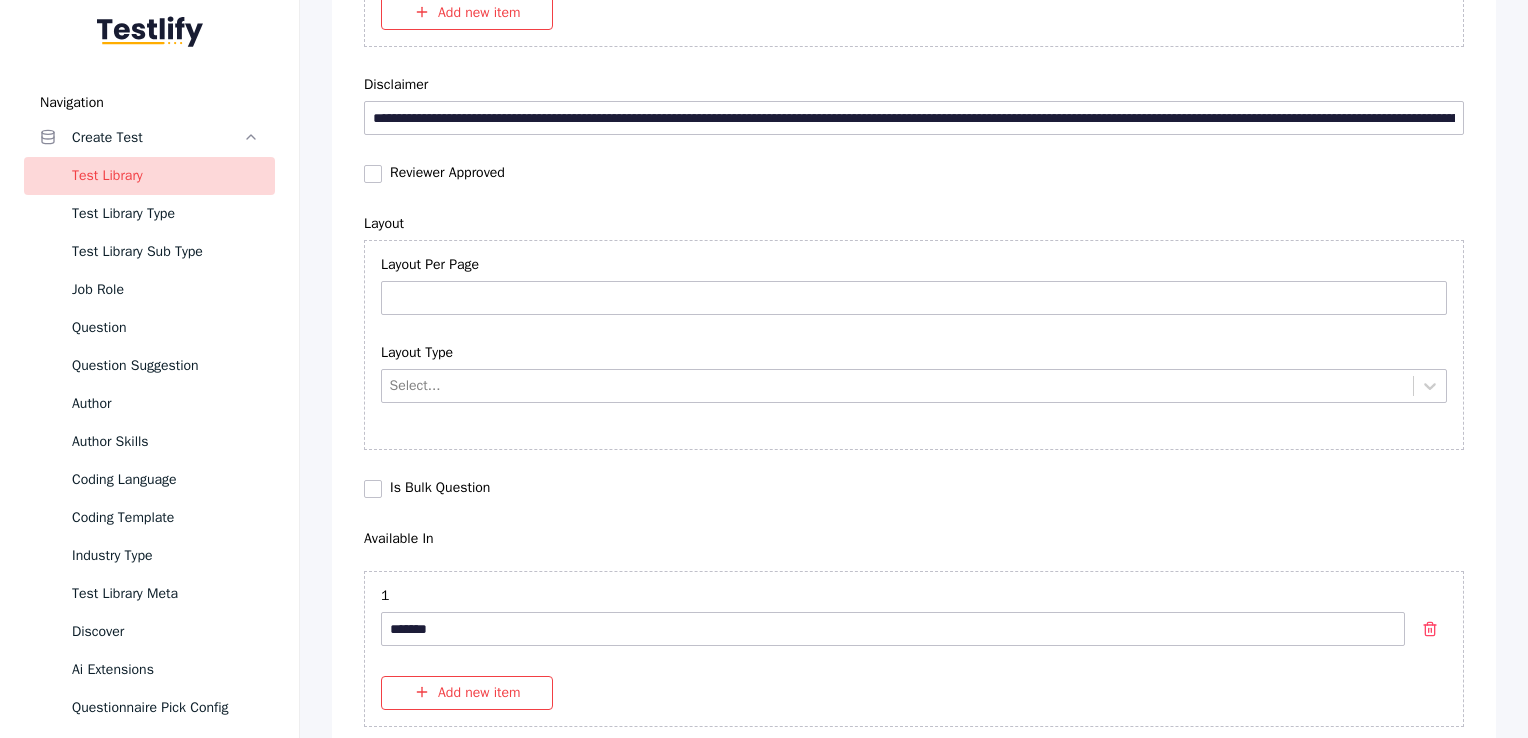 scroll, scrollTop: 6575, scrollLeft: 0, axis: vertical 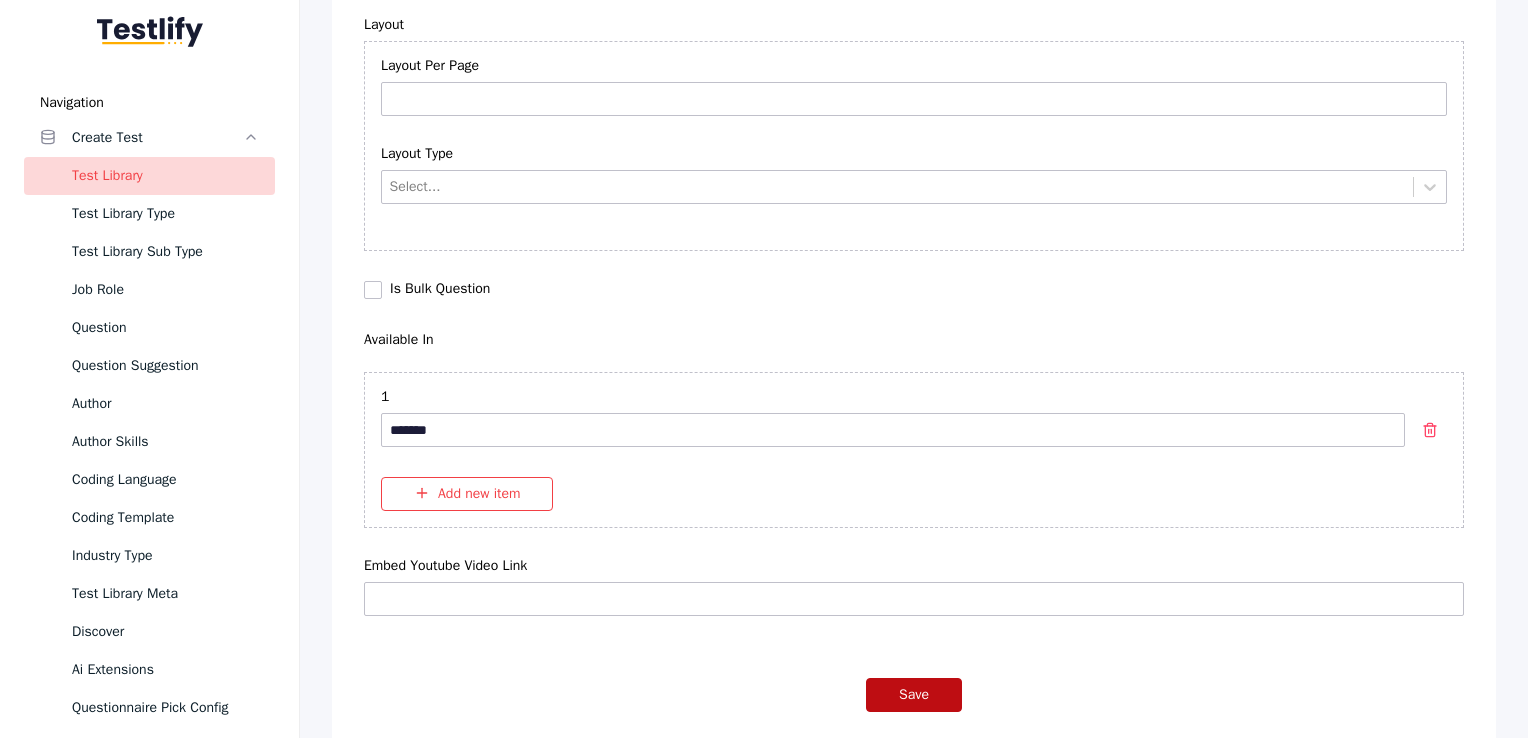 click on "Save" at bounding box center [914, 695] 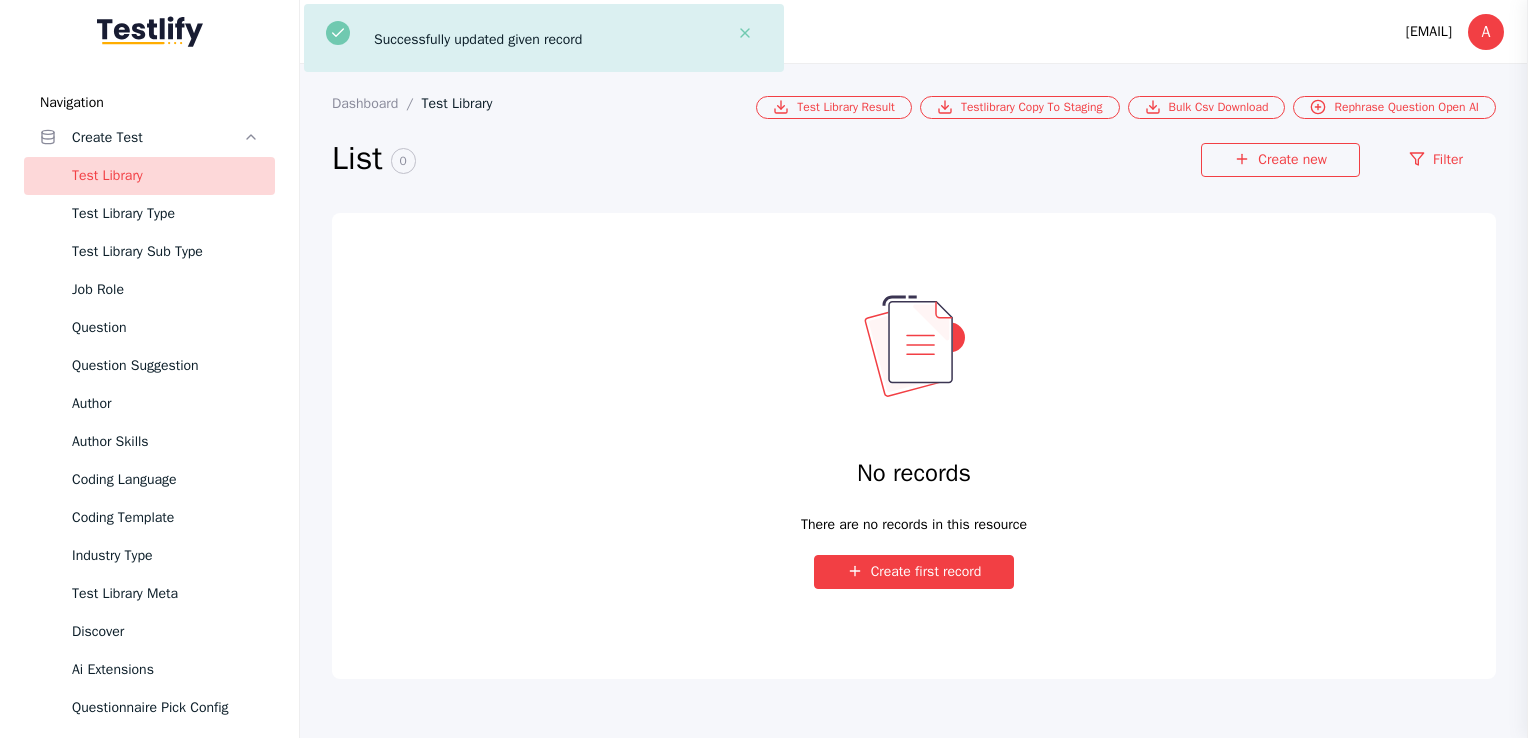 scroll, scrollTop: 0, scrollLeft: 0, axis: both 